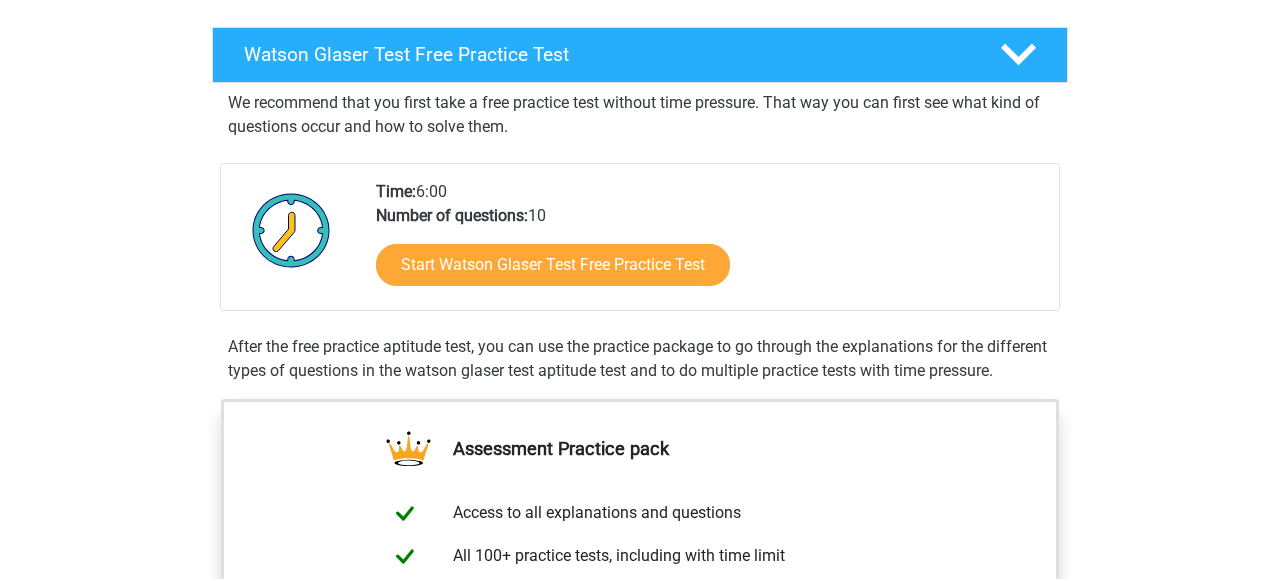 scroll, scrollTop: 303, scrollLeft: 0, axis: vertical 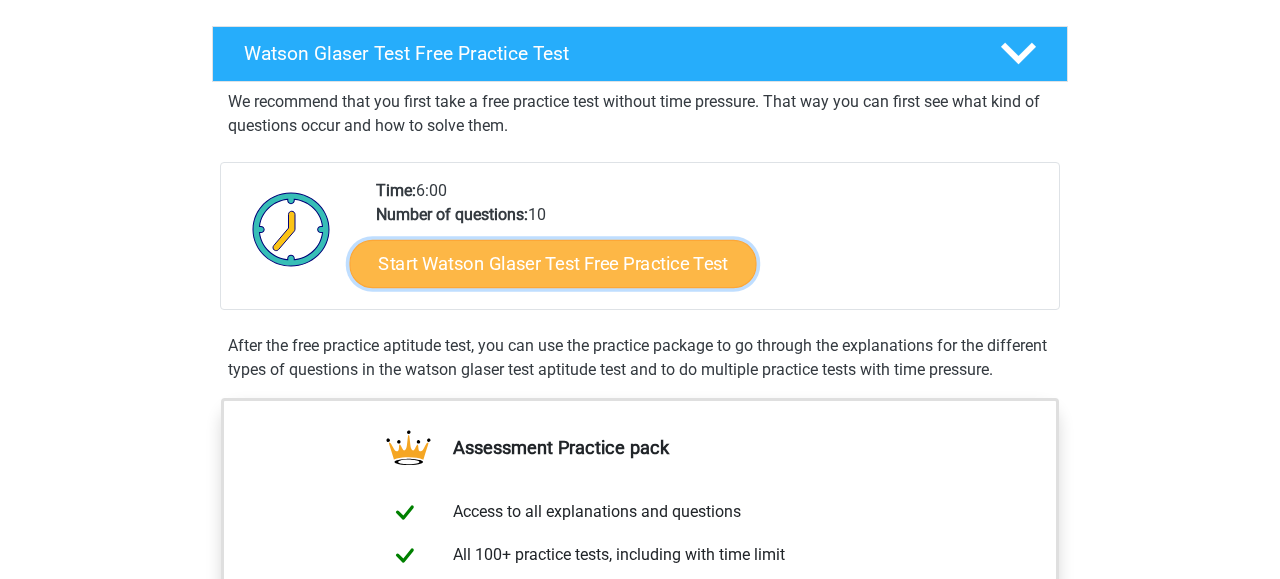 click on "Start Watson Glaser Test
Free Practice Test" at bounding box center (553, 264) 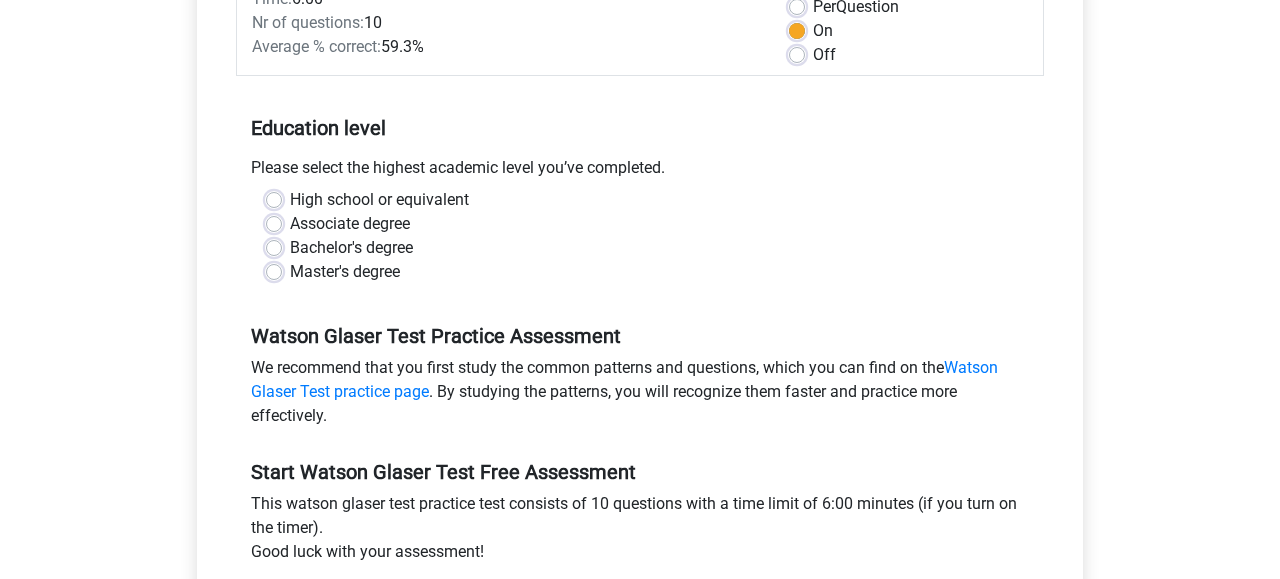 scroll, scrollTop: 297, scrollLeft: 0, axis: vertical 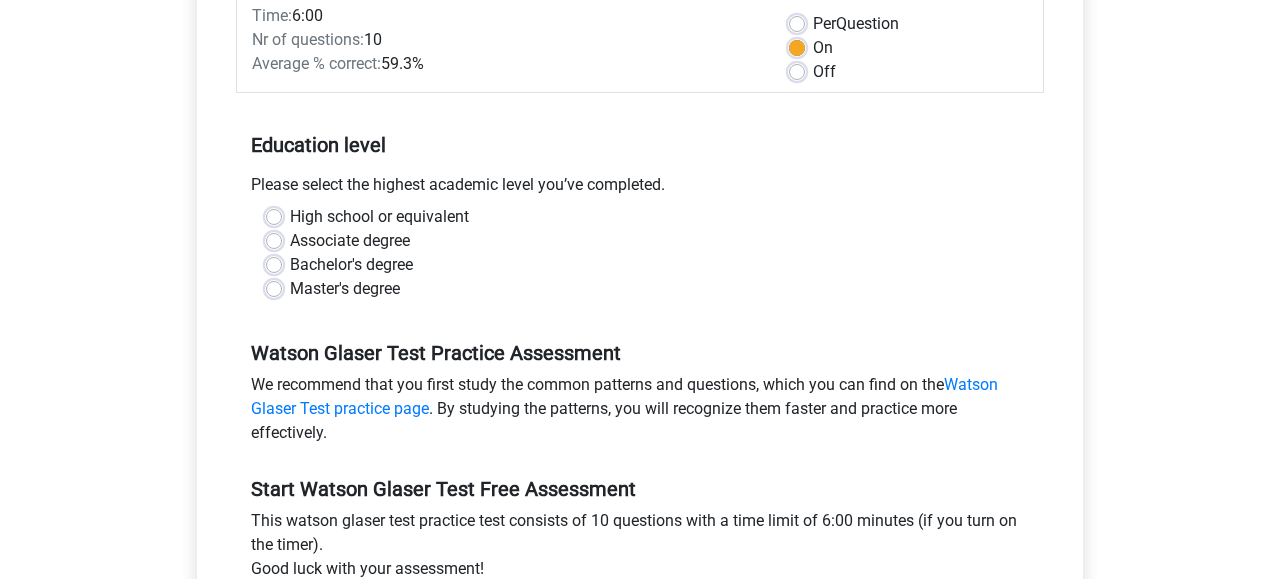 click on "Bachelor's degree" at bounding box center [351, 265] 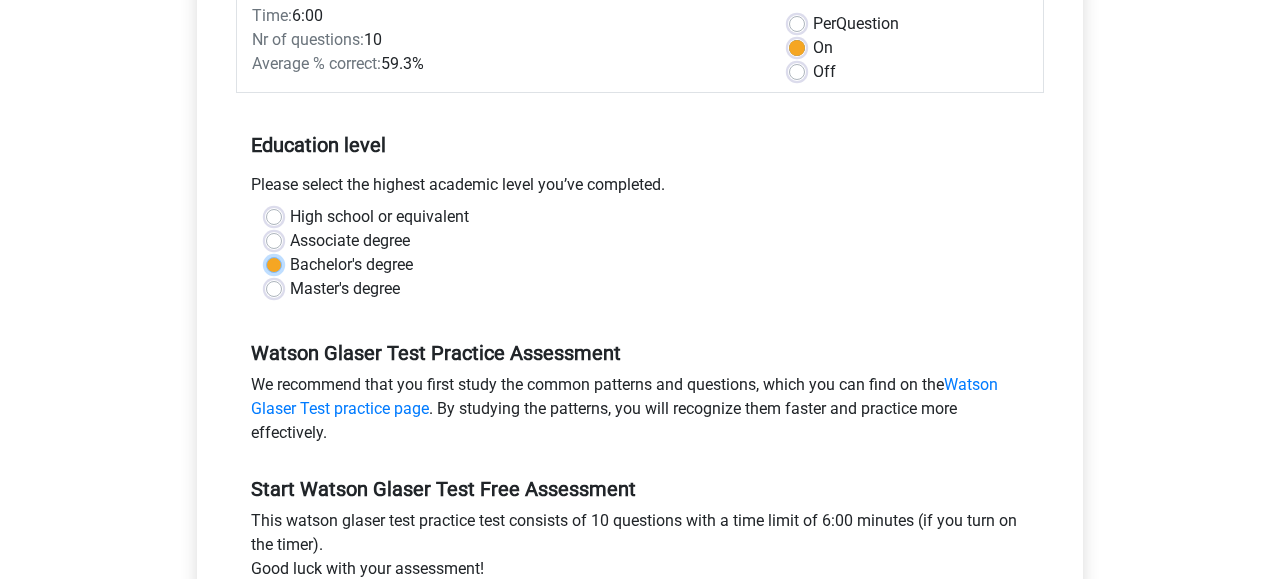 click on "Bachelor's degree" at bounding box center [274, 263] 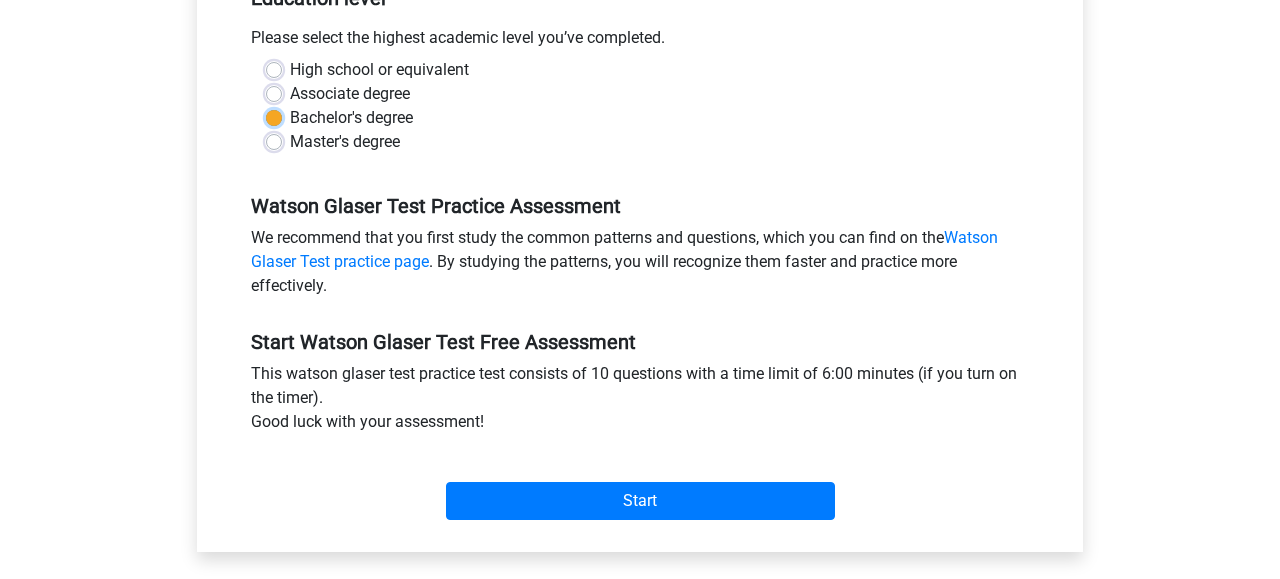 scroll, scrollTop: 610, scrollLeft: 0, axis: vertical 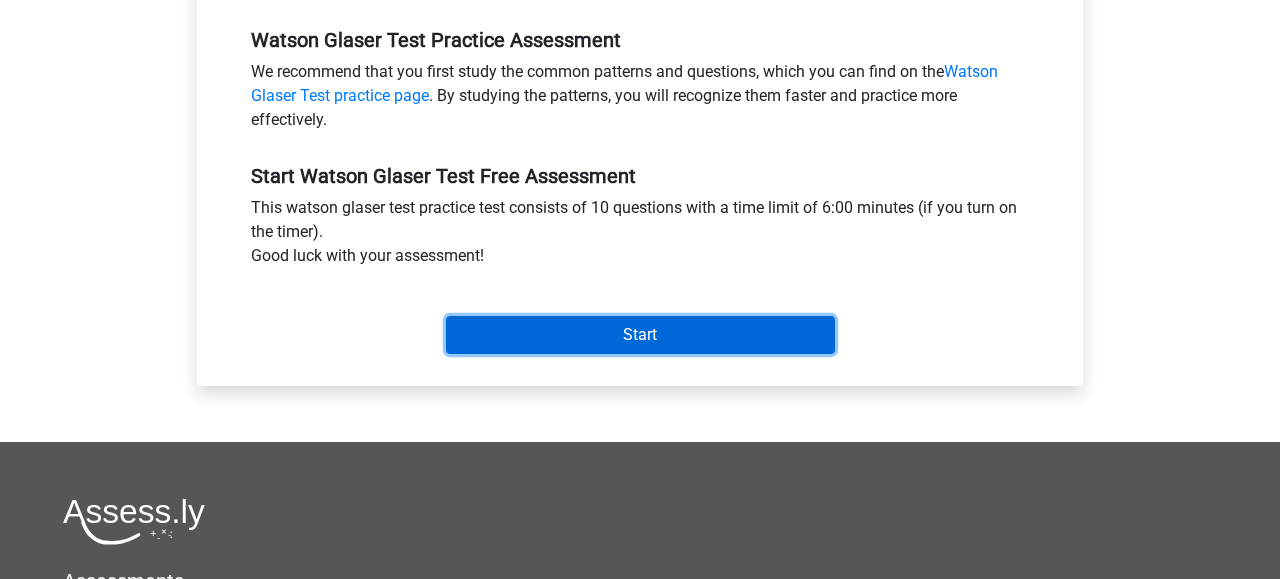 click on "Start" at bounding box center (640, 335) 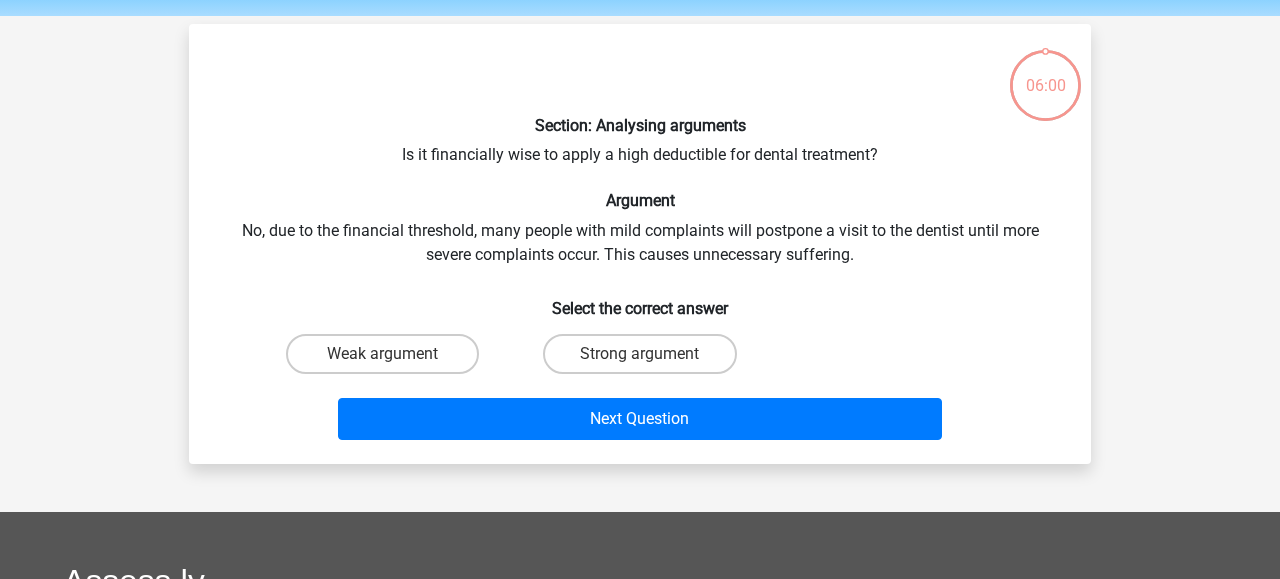 scroll, scrollTop: 70, scrollLeft: 0, axis: vertical 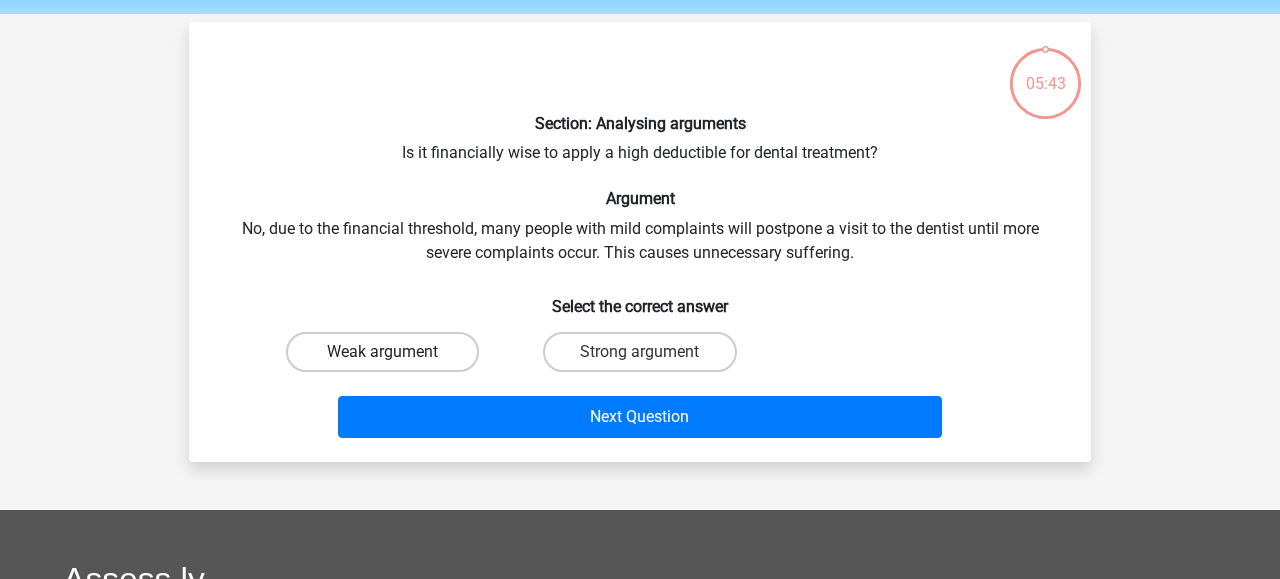 click on "Weak argument" at bounding box center [382, 352] 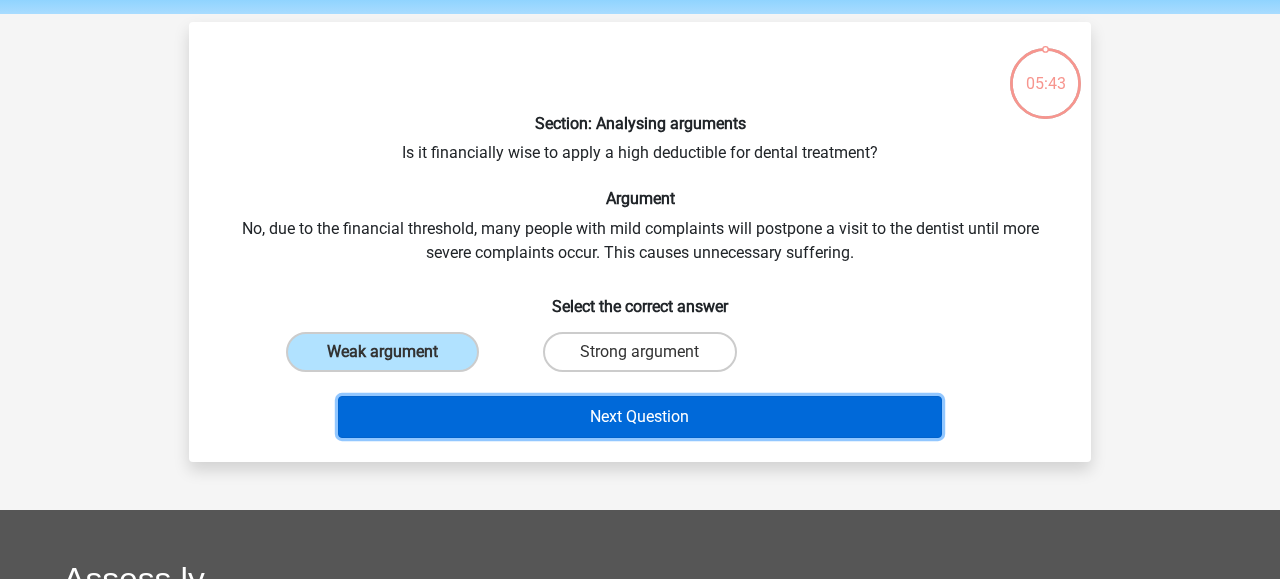 click on "Next Question" at bounding box center [640, 417] 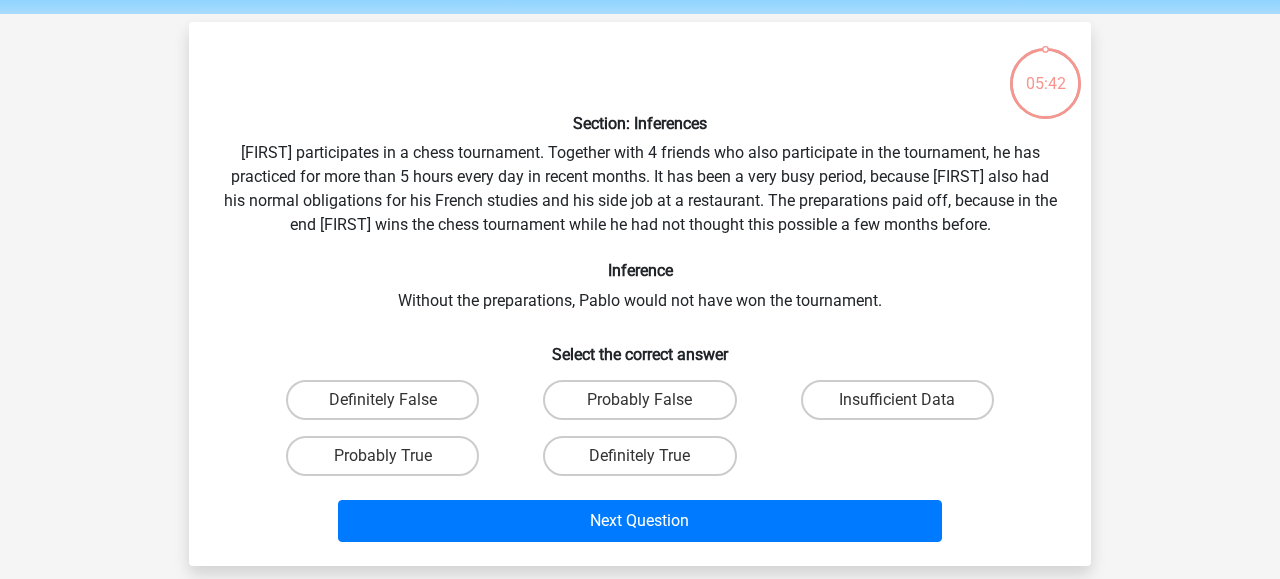 scroll, scrollTop: 92, scrollLeft: 0, axis: vertical 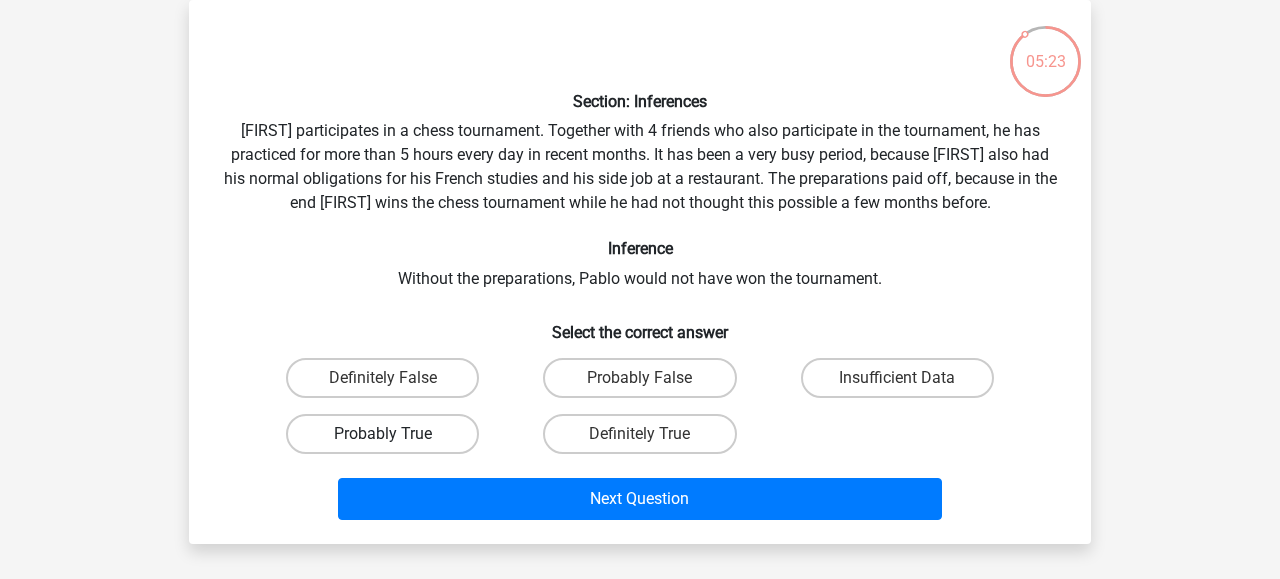 click on "Probably True" at bounding box center (382, 434) 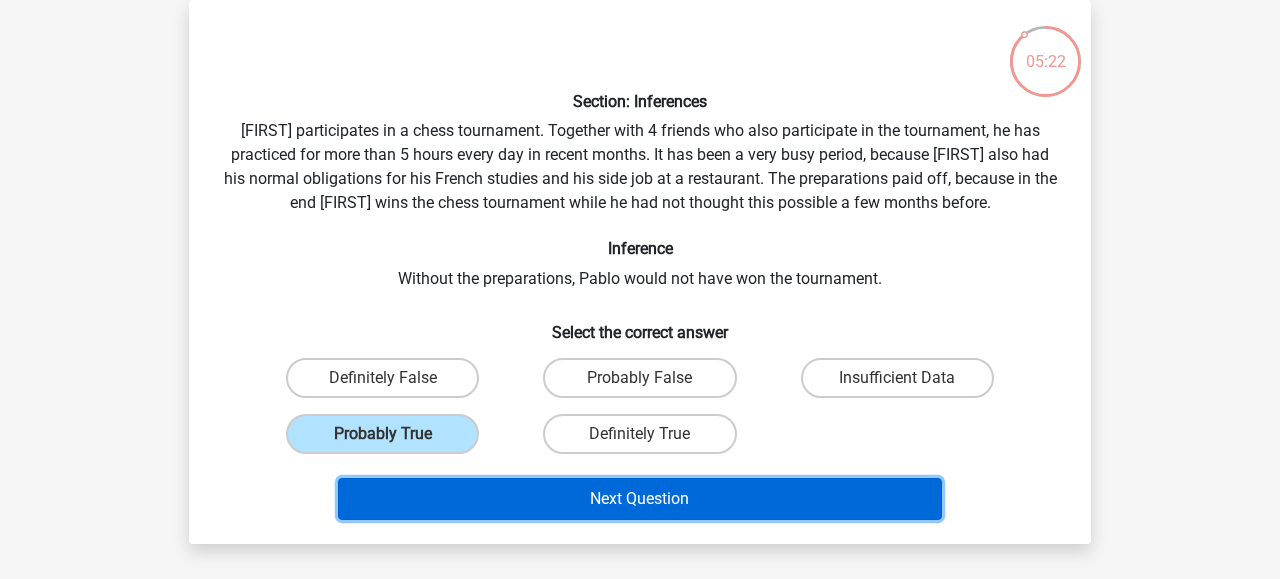 click on "Next Question" at bounding box center [640, 499] 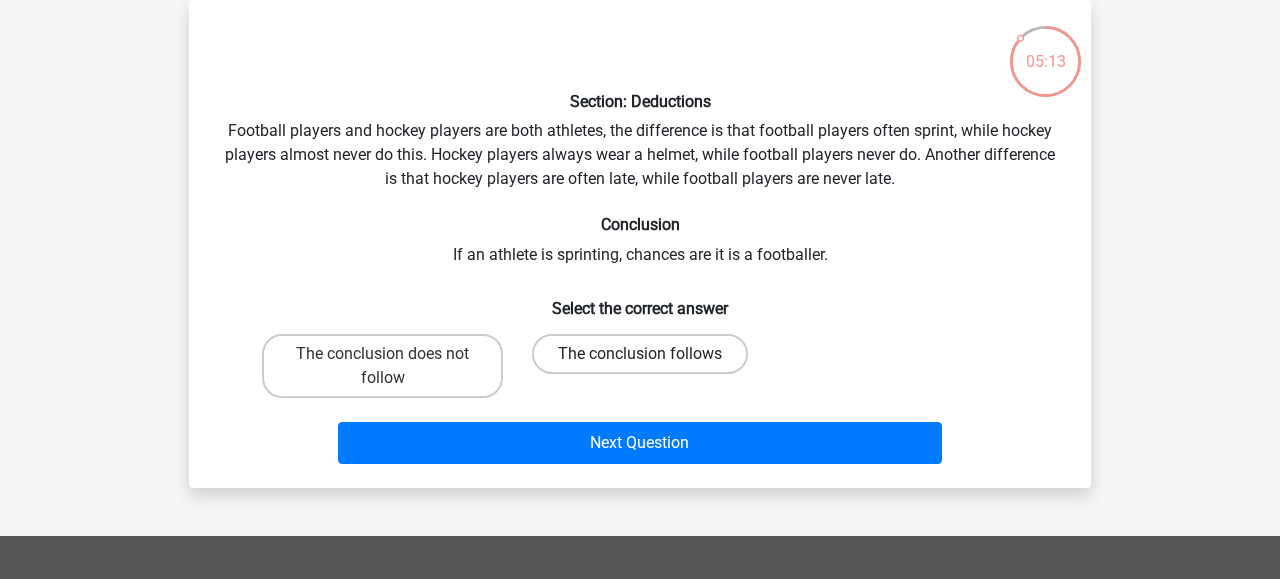 click on "The conclusion follows" at bounding box center (640, 354) 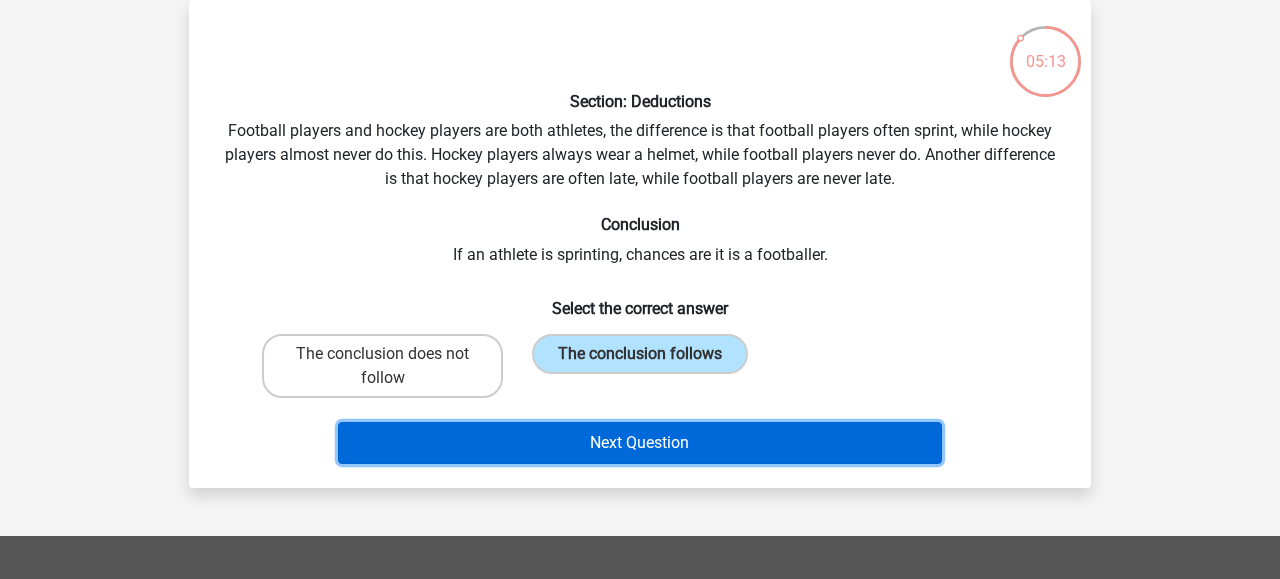 click on "Next Question" at bounding box center [640, 443] 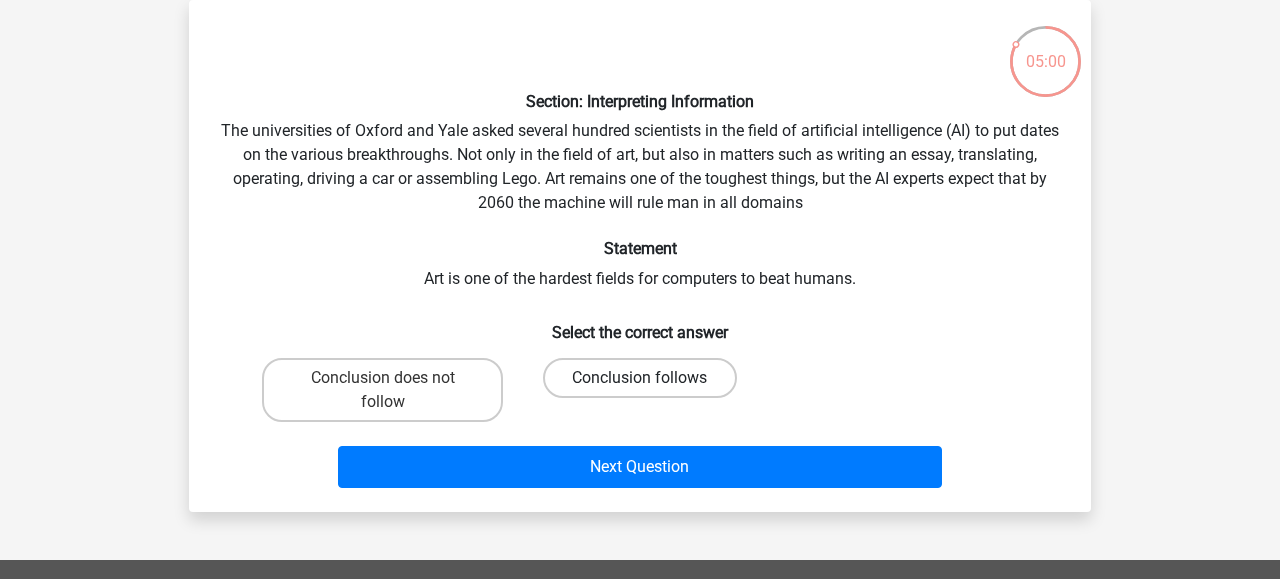 click on "Conclusion follows" at bounding box center (639, 378) 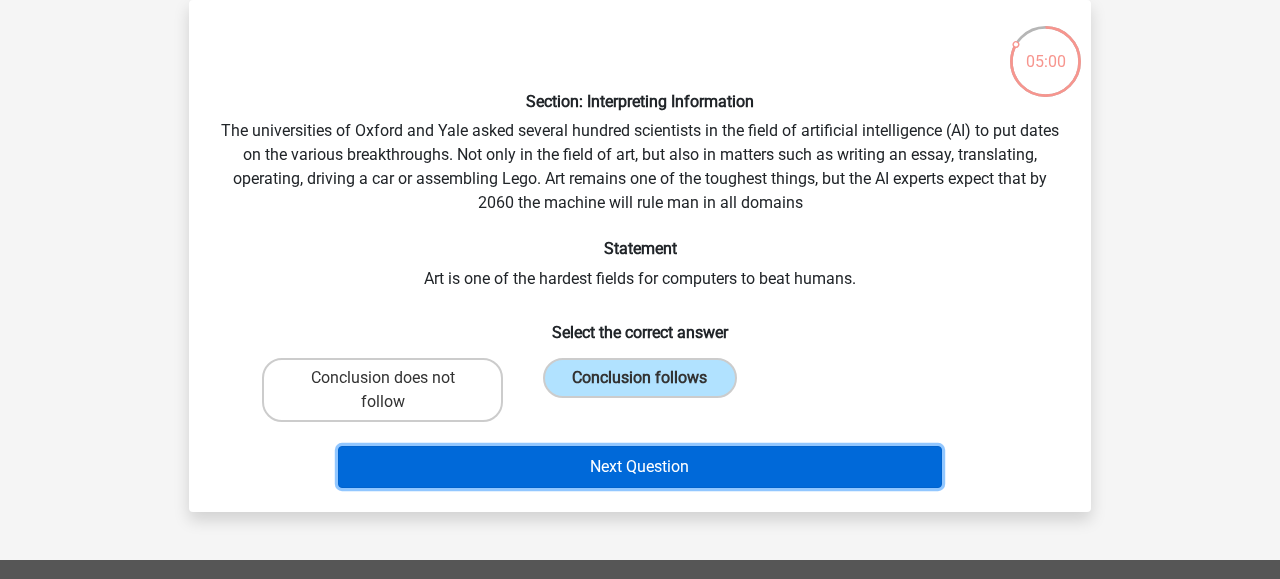 click on "Next Question" at bounding box center [640, 467] 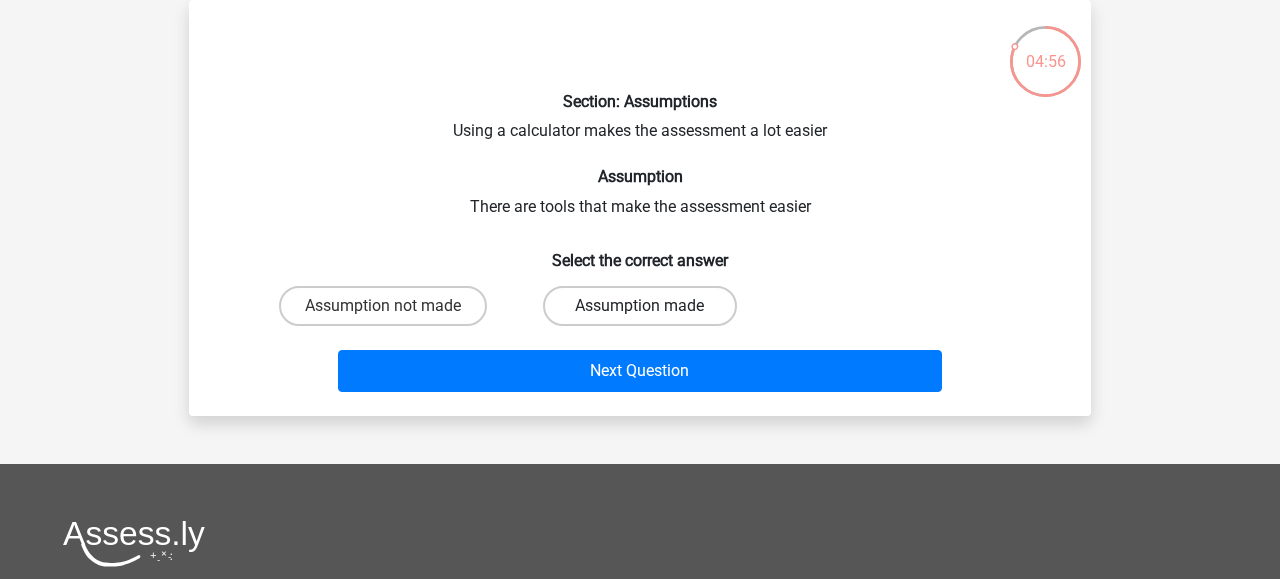 click on "Assumption made" at bounding box center [639, 306] 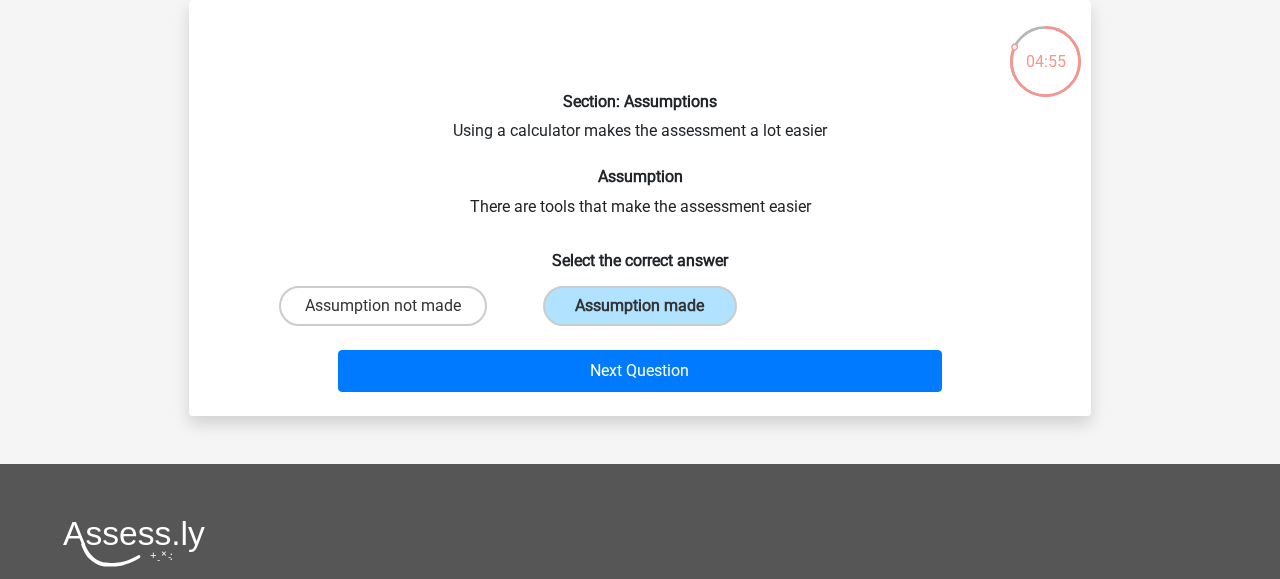 click on "Next Question" at bounding box center [640, 367] 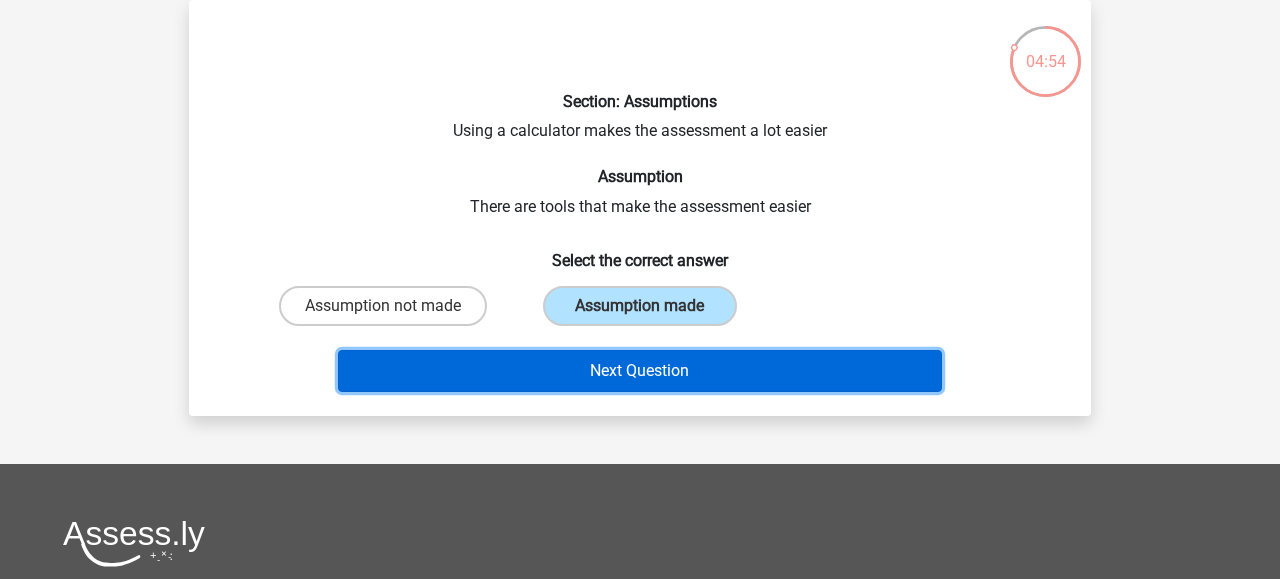 click on "Next Question" at bounding box center [640, 371] 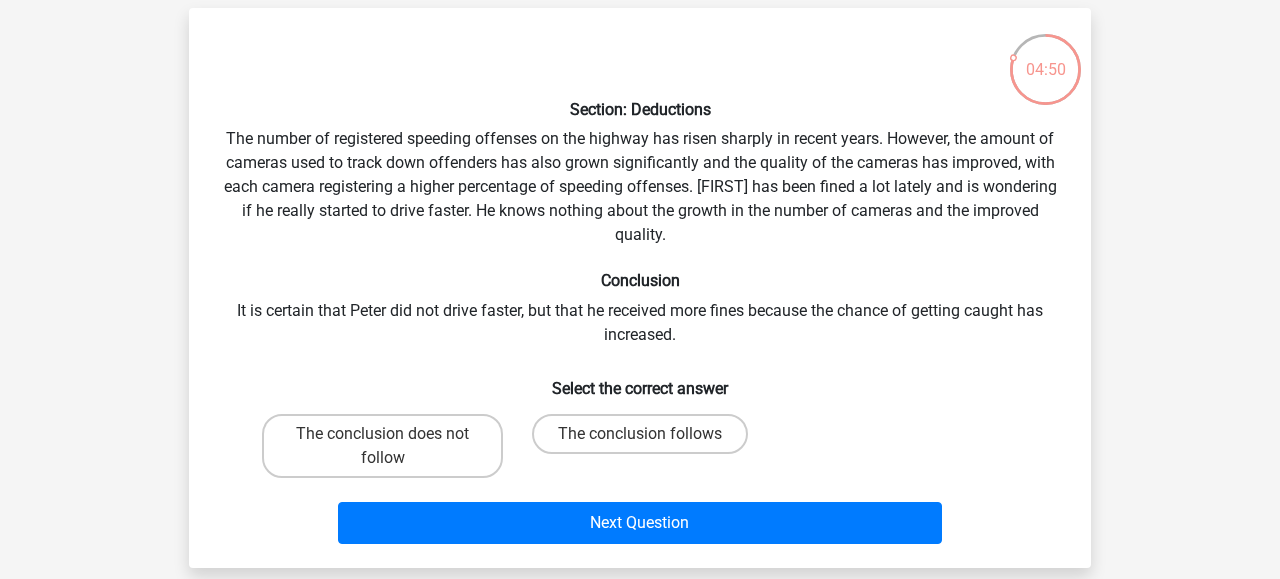 scroll, scrollTop: 86, scrollLeft: 0, axis: vertical 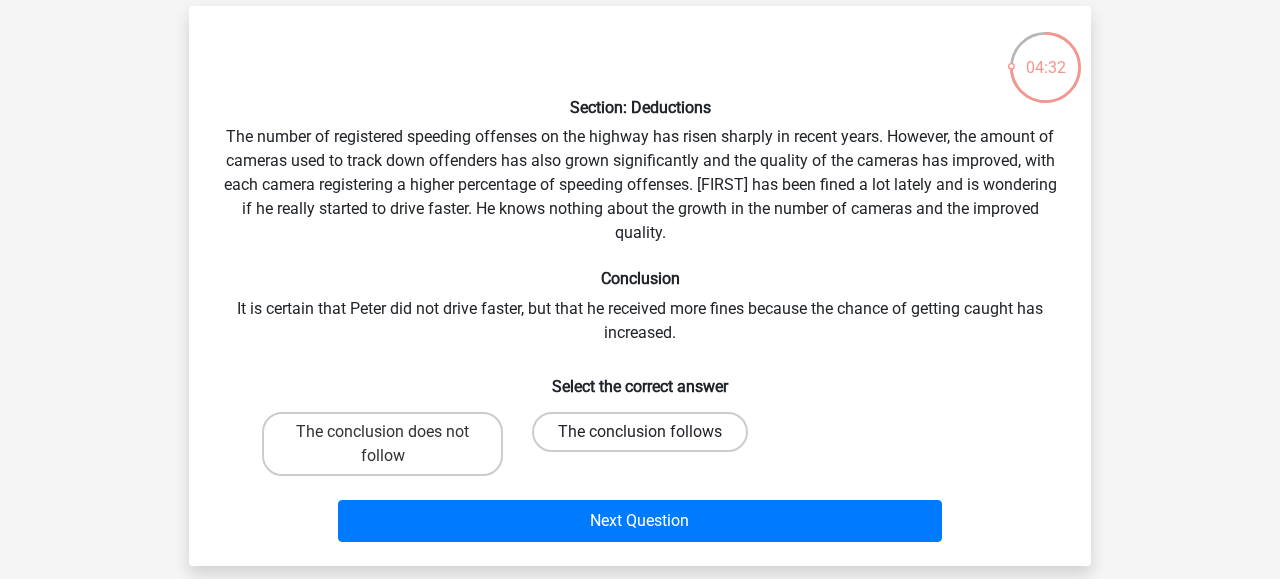 click on "The conclusion follows" at bounding box center [640, 432] 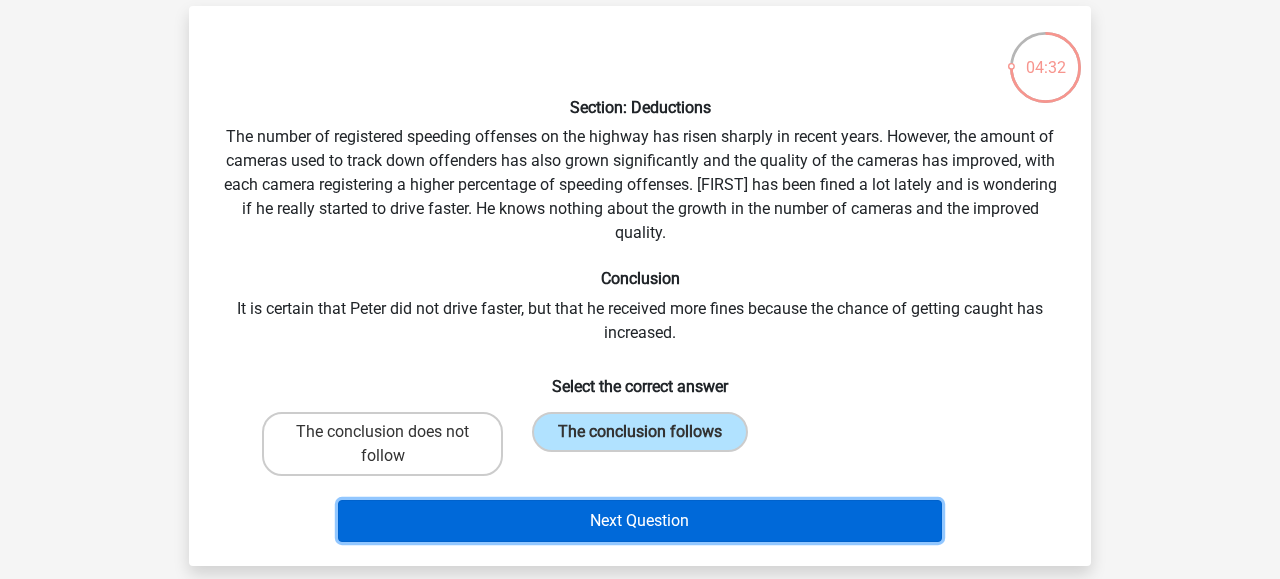 click on "Next Question" at bounding box center [640, 521] 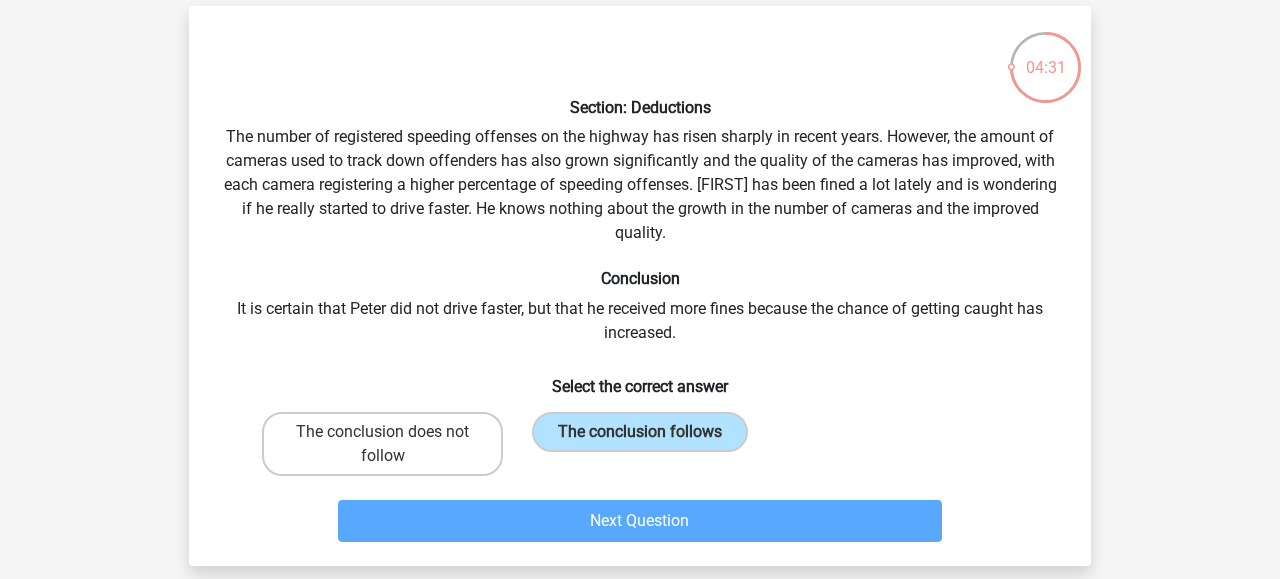 scroll, scrollTop: 92, scrollLeft: 0, axis: vertical 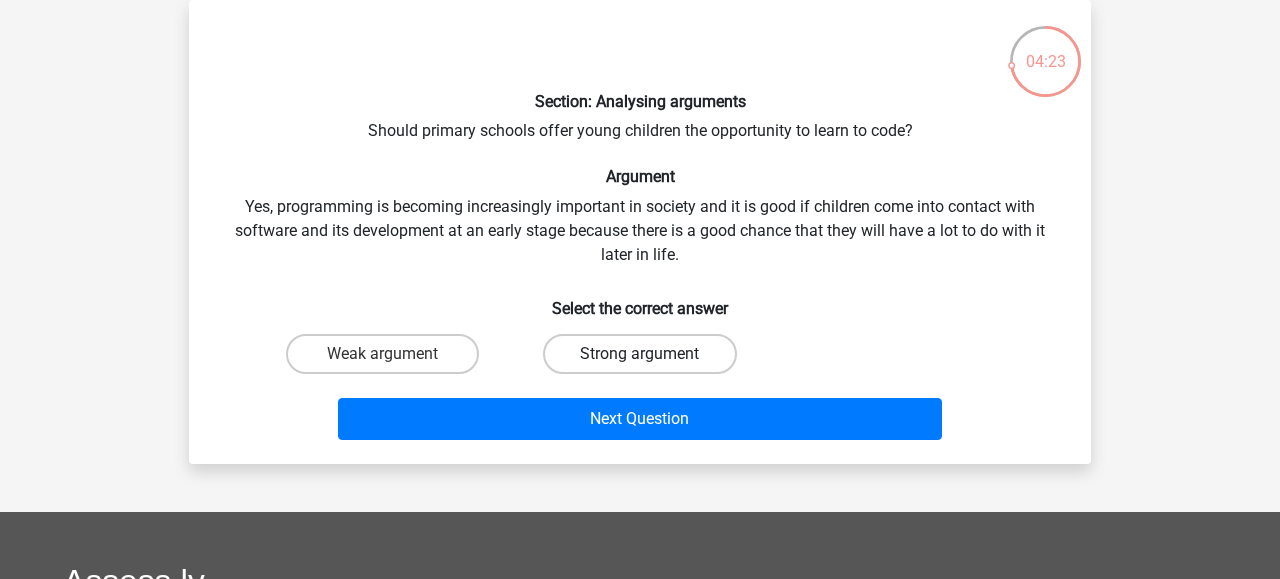 click on "Strong argument" at bounding box center [639, 354] 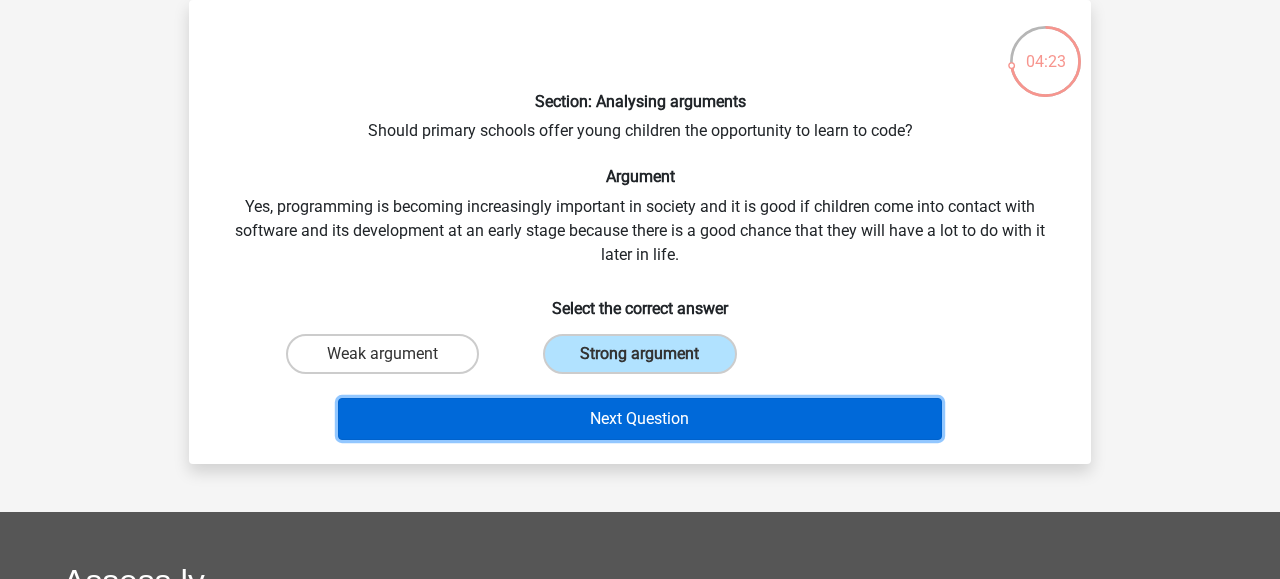 click on "Next Question" at bounding box center [640, 419] 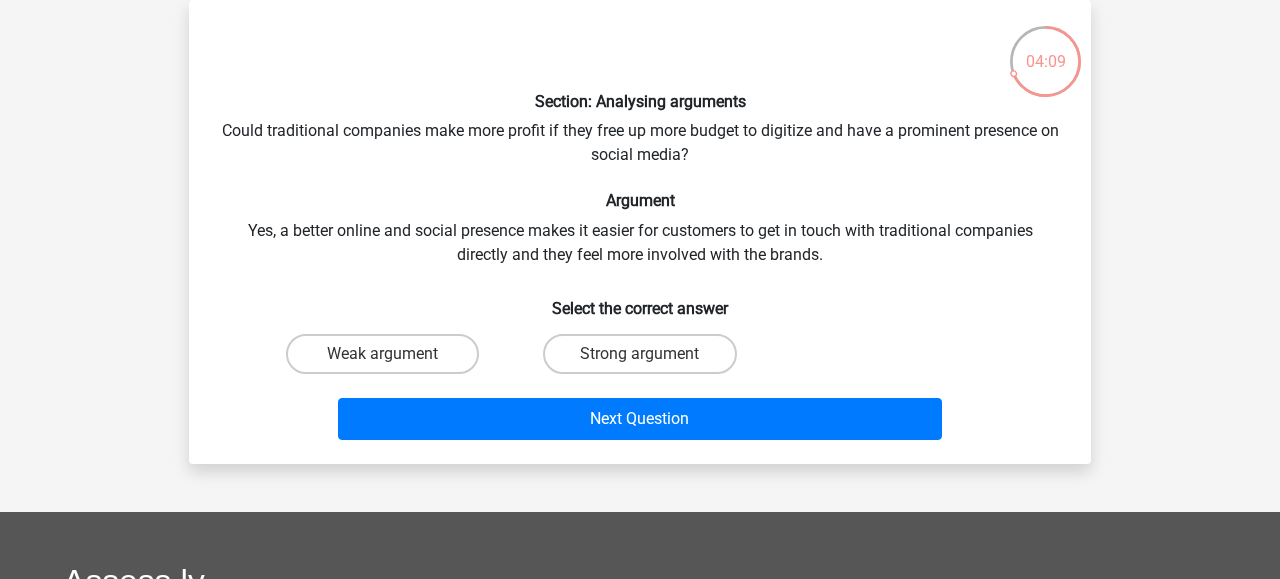 click on "Weak argument" at bounding box center [382, 354] 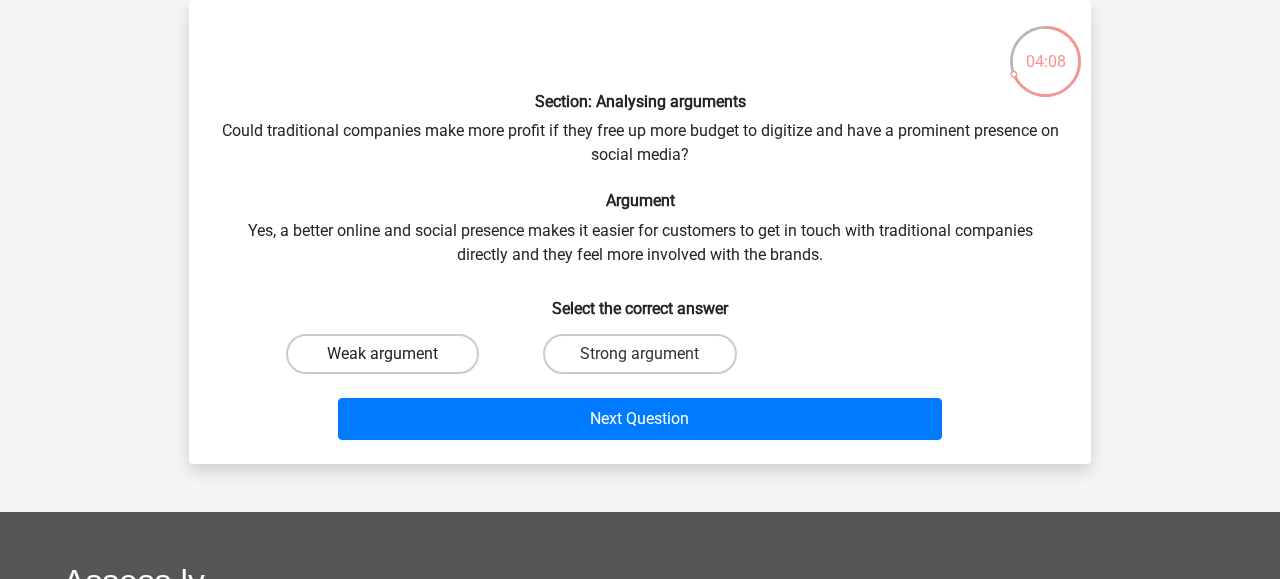 click on "Weak argument" at bounding box center (382, 354) 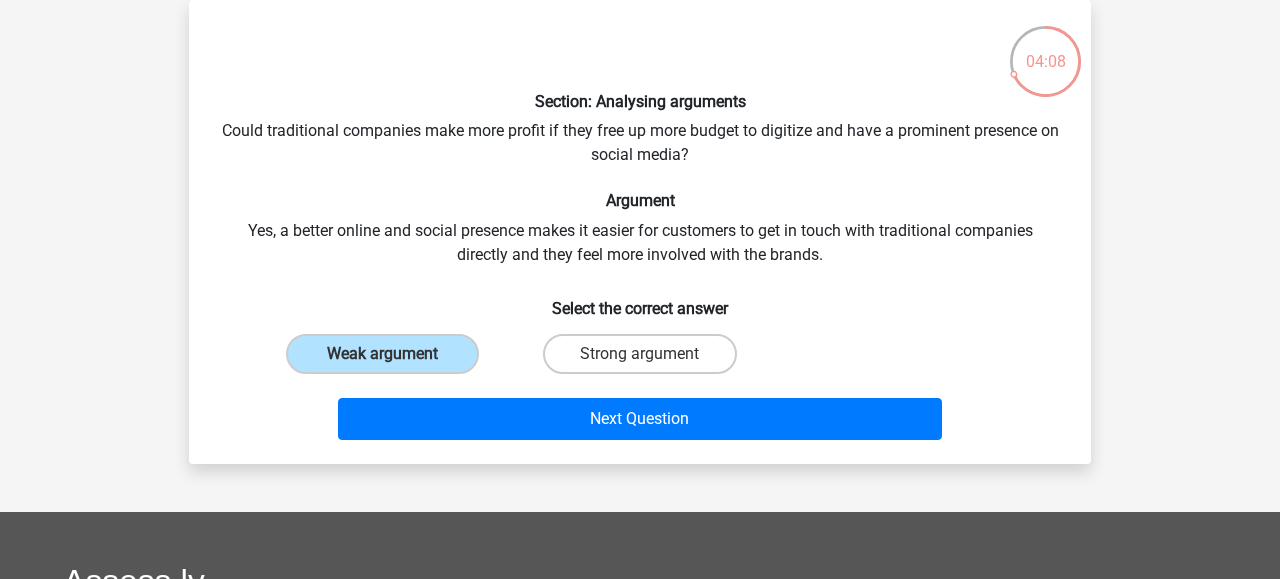 click on "Next Question" at bounding box center (640, 415) 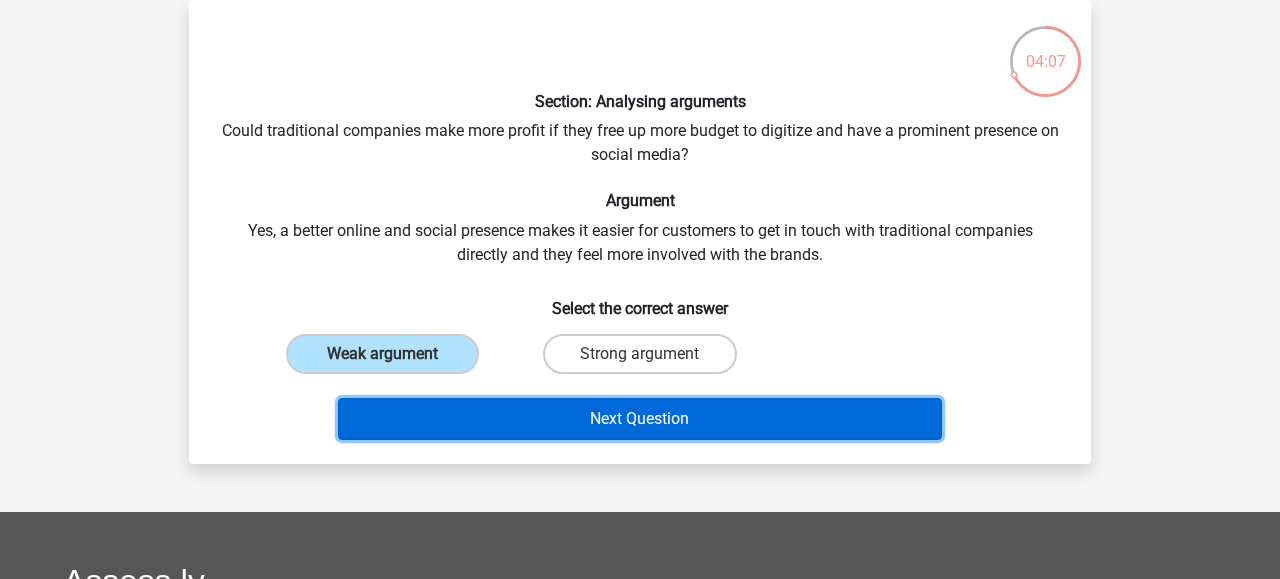 click on "Next Question" at bounding box center [640, 419] 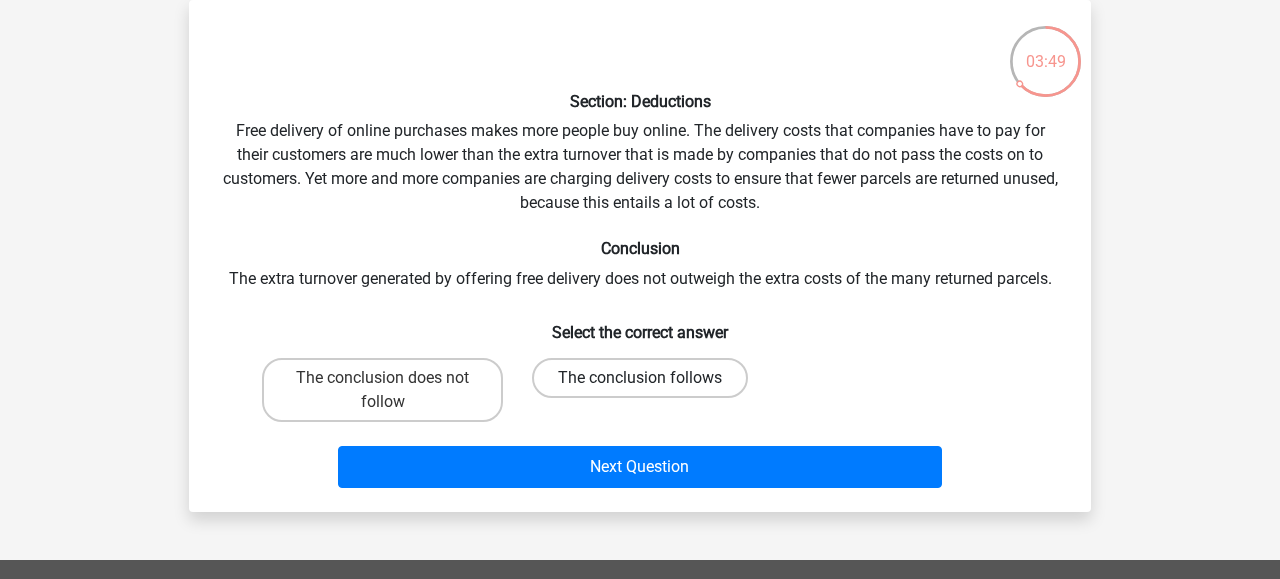 click on "The conclusion follows" at bounding box center (640, 378) 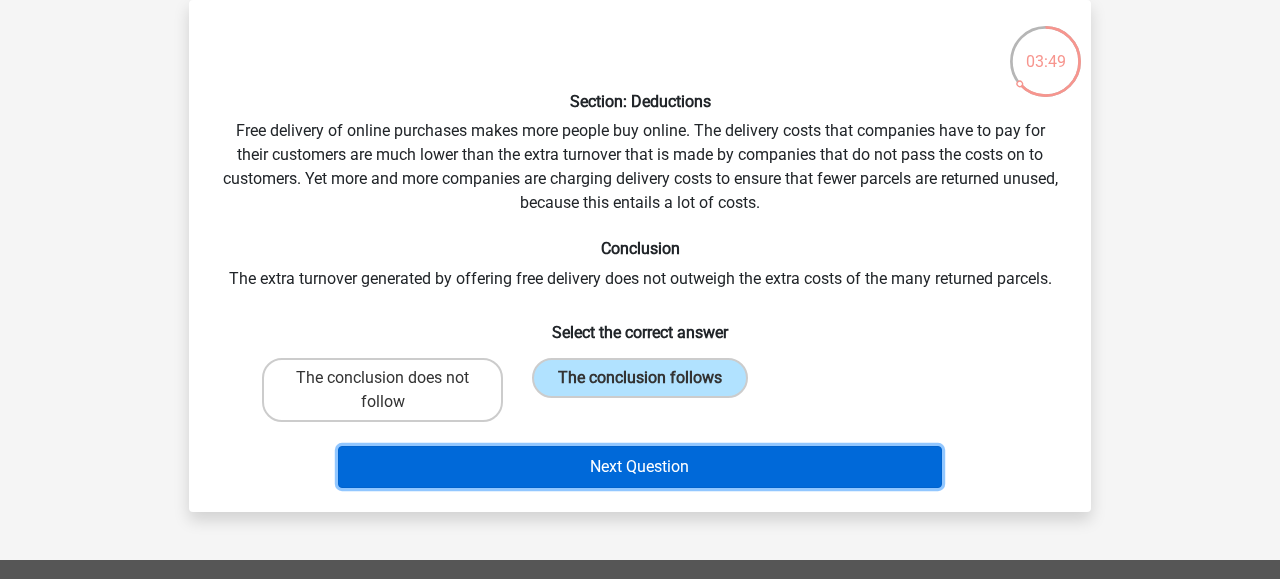 click on "Next Question" at bounding box center (640, 467) 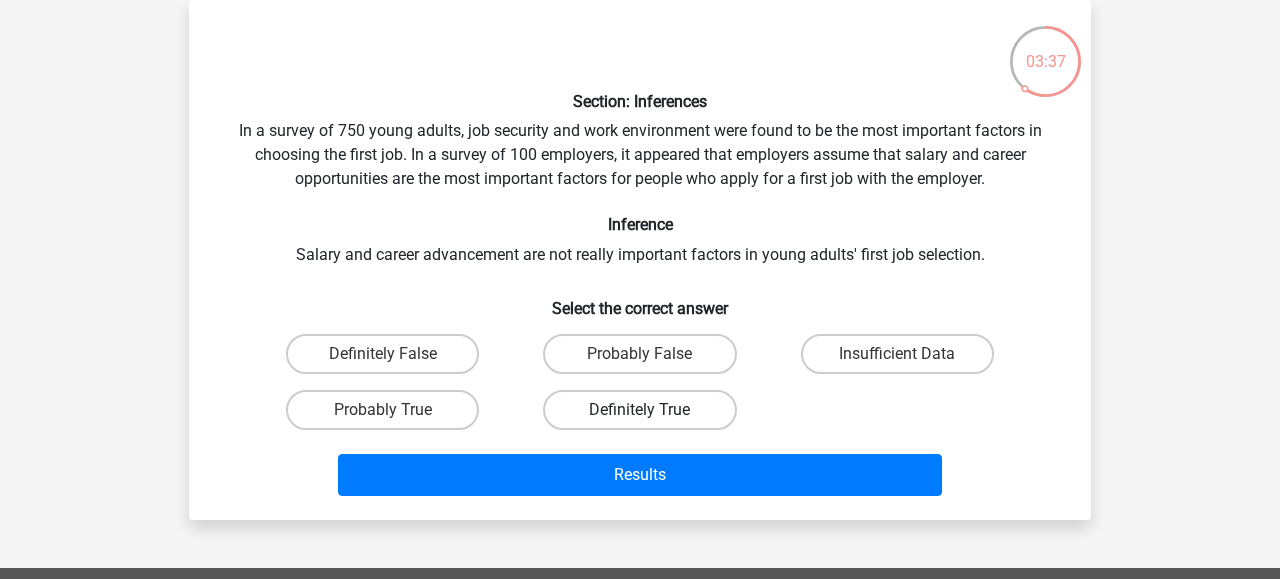 click on "Definitely True" at bounding box center (639, 410) 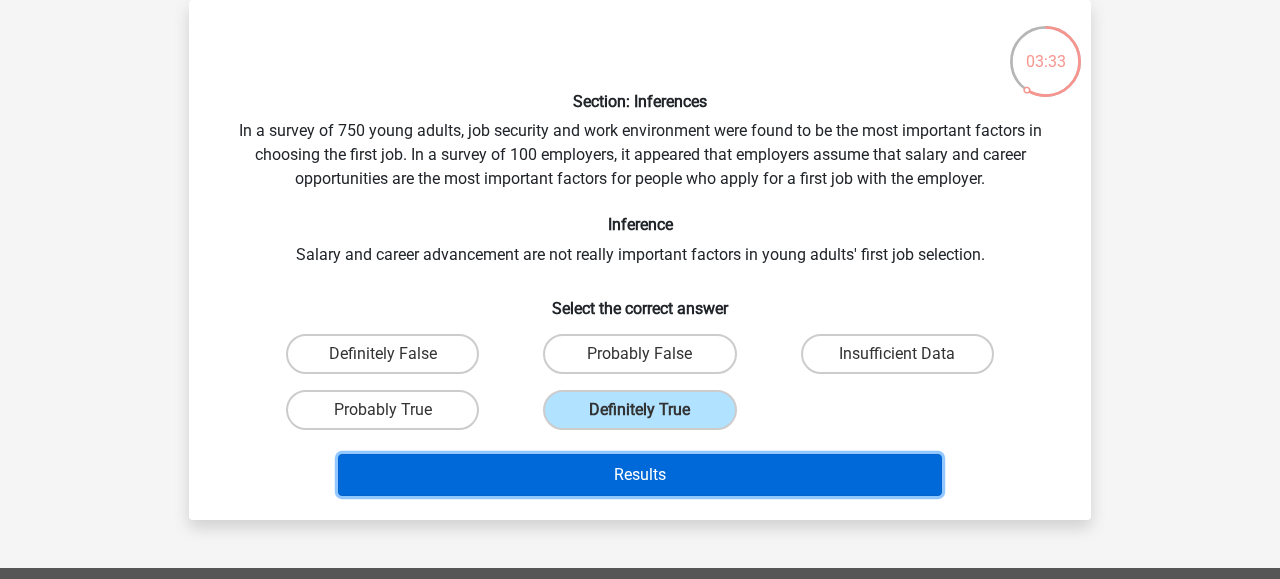 click on "Results" at bounding box center (640, 475) 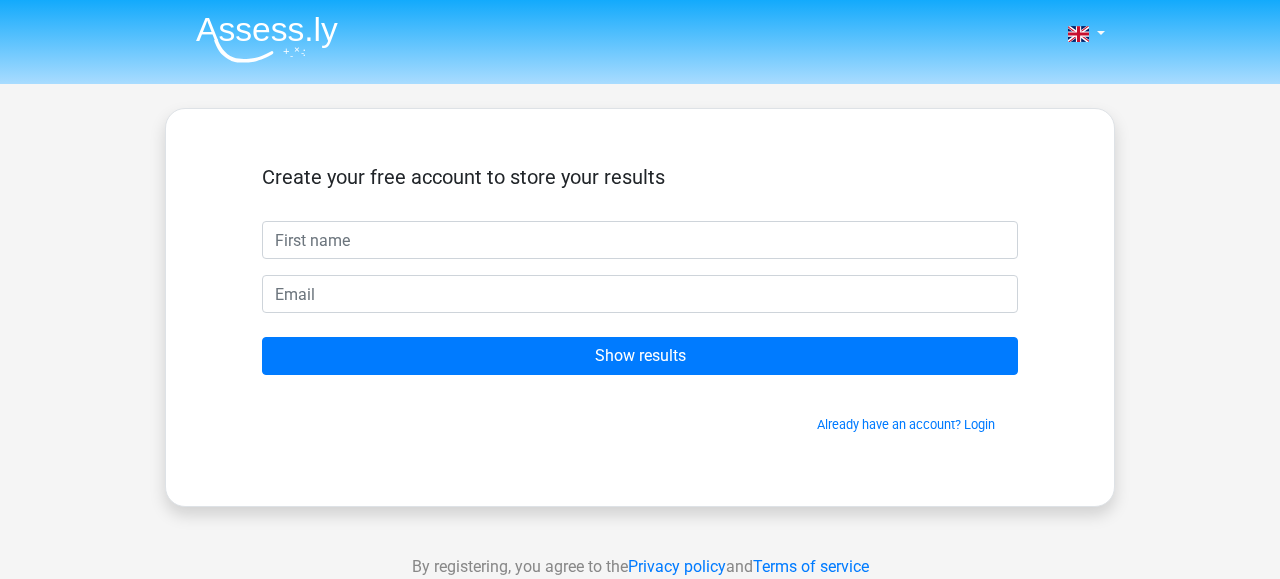 scroll, scrollTop: 0, scrollLeft: 0, axis: both 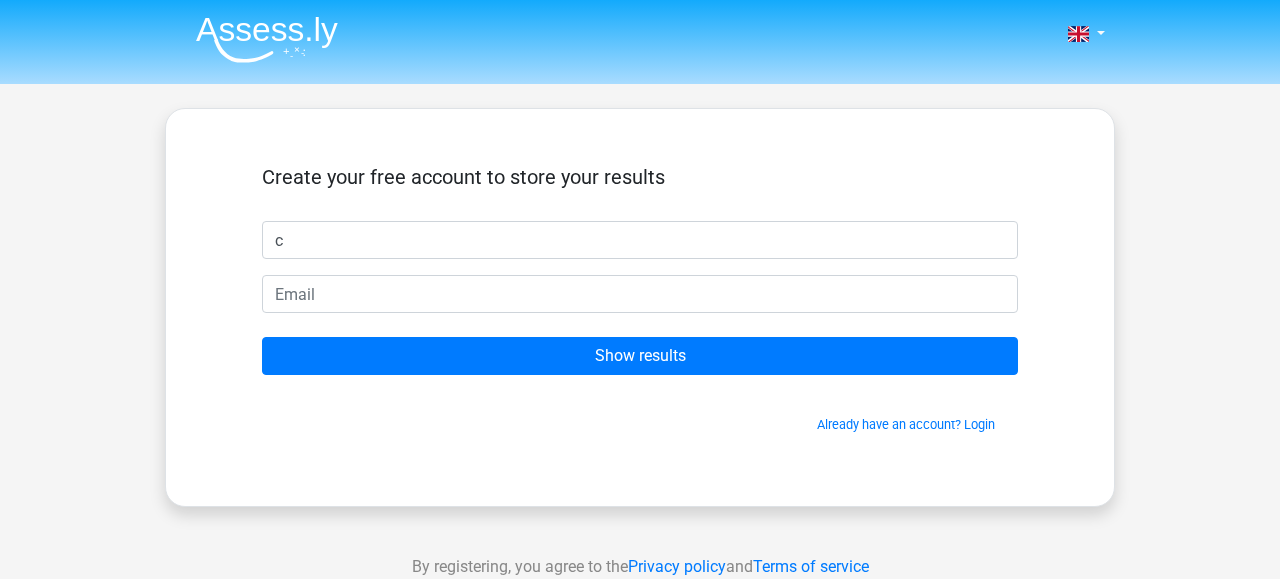 type on "c" 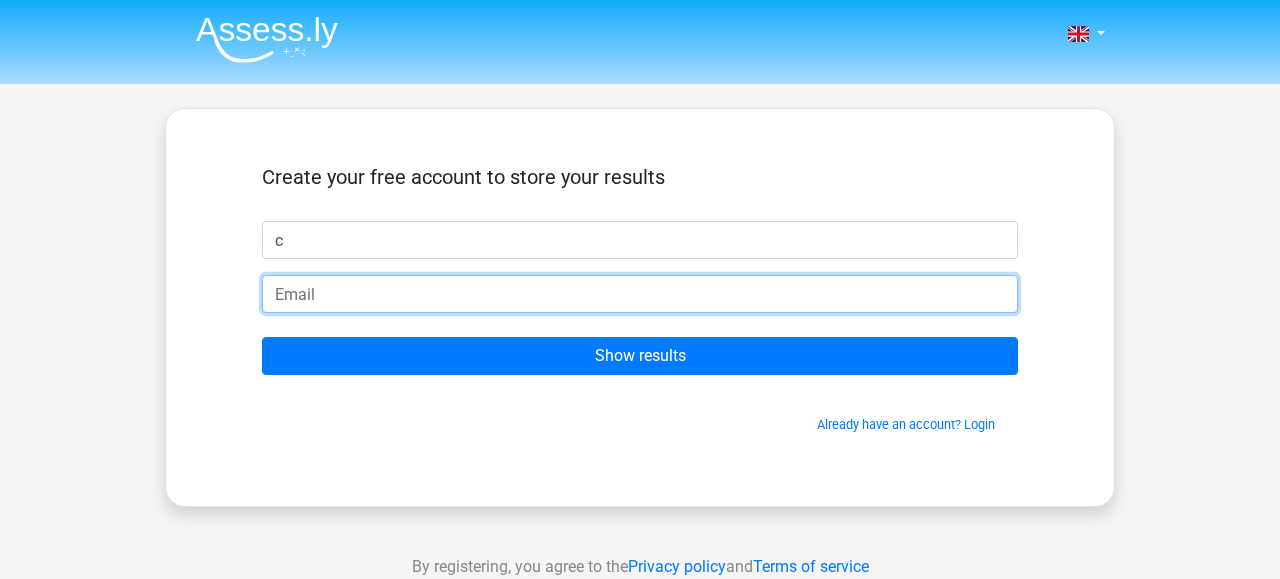click at bounding box center (640, 294) 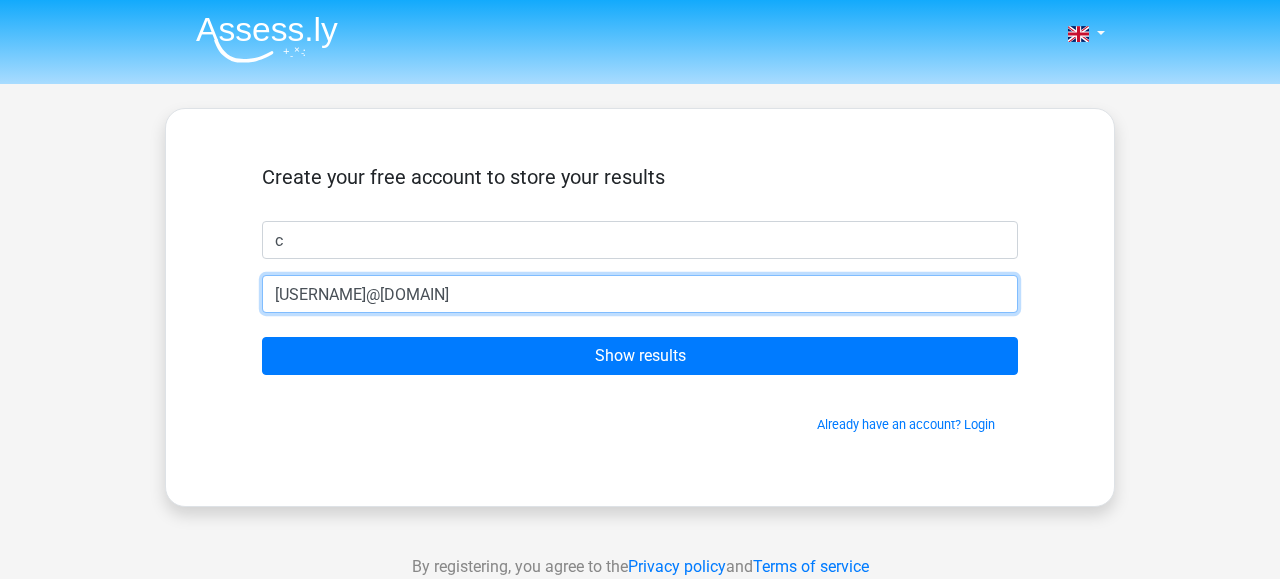 type on "claudia.hl.05.10@gmail.com" 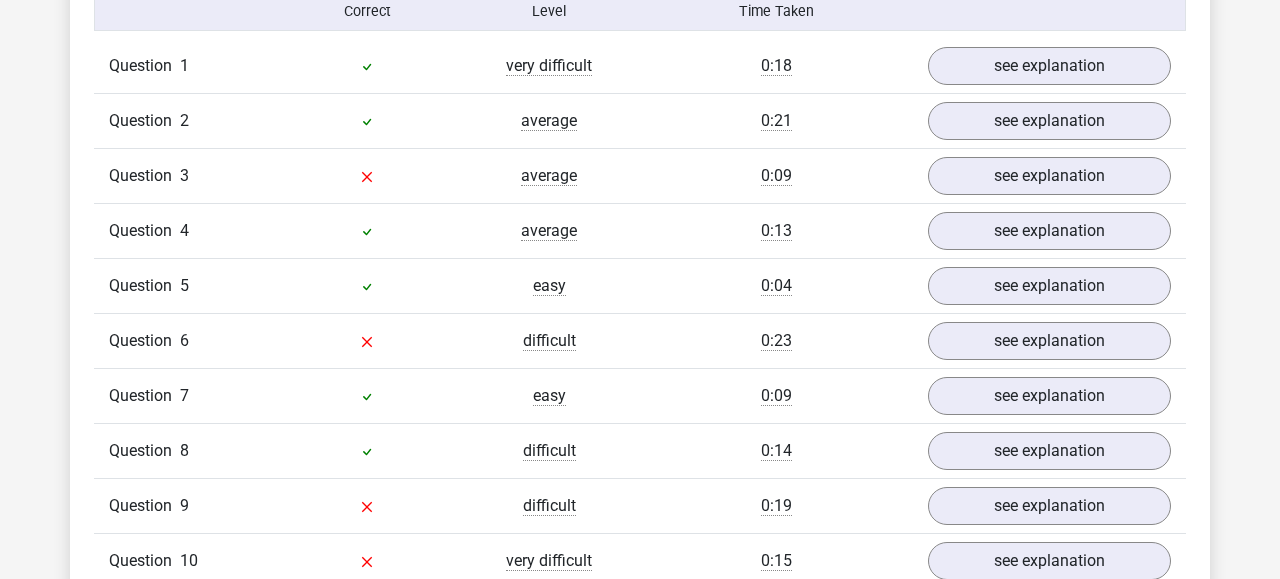 scroll, scrollTop: 1574, scrollLeft: 0, axis: vertical 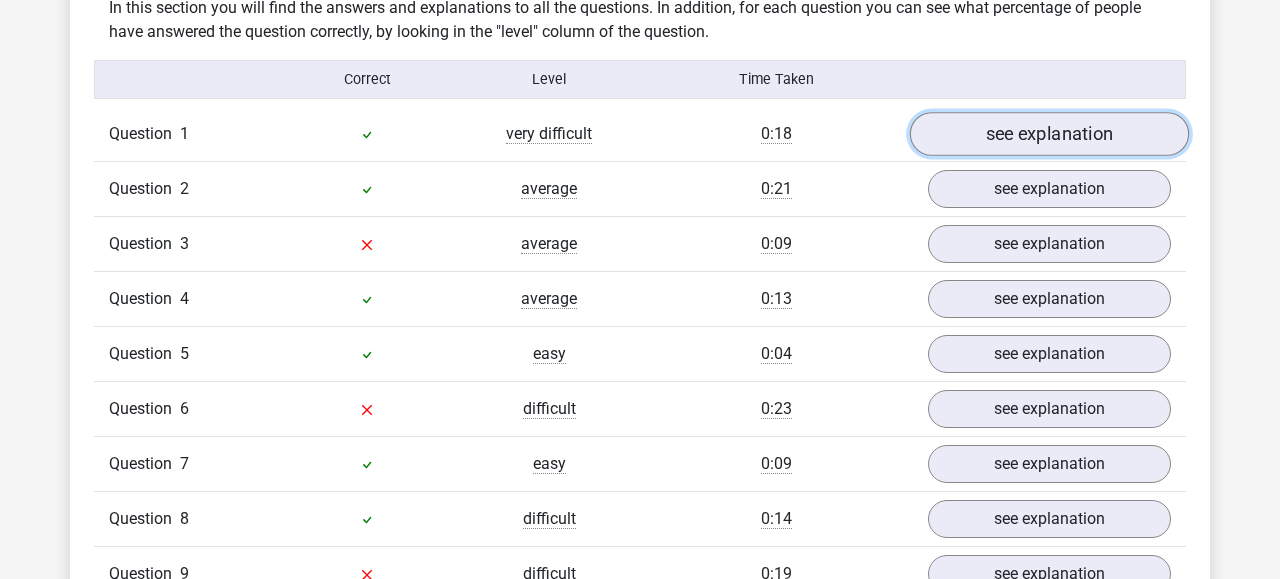click on "see explanation" at bounding box center [1049, 135] 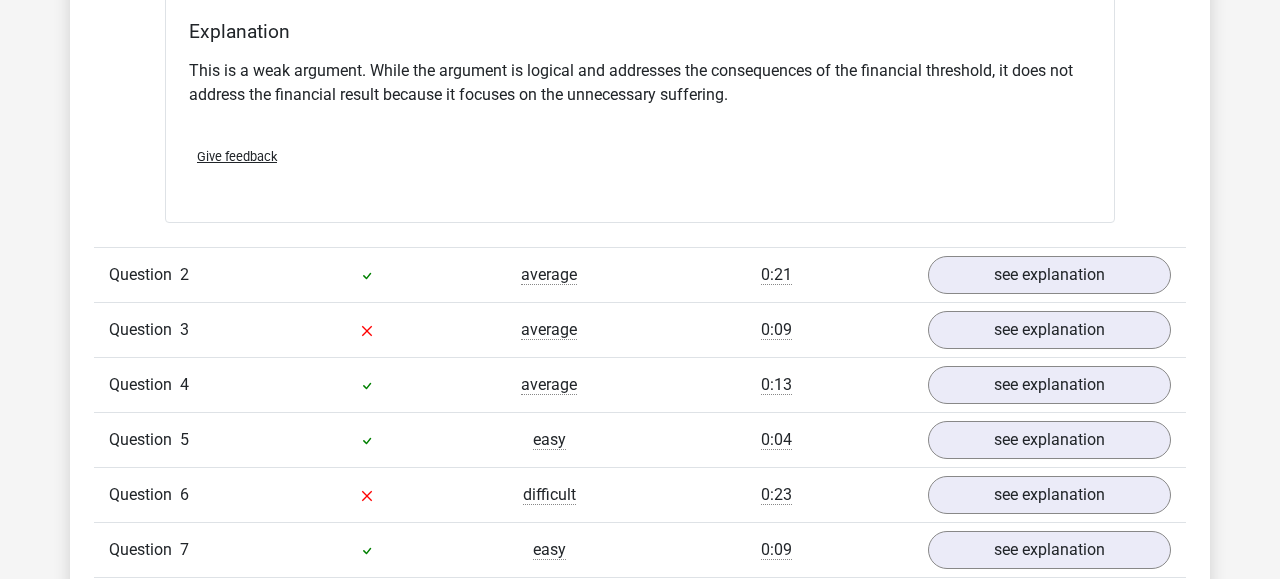 scroll, scrollTop: 2023, scrollLeft: 0, axis: vertical 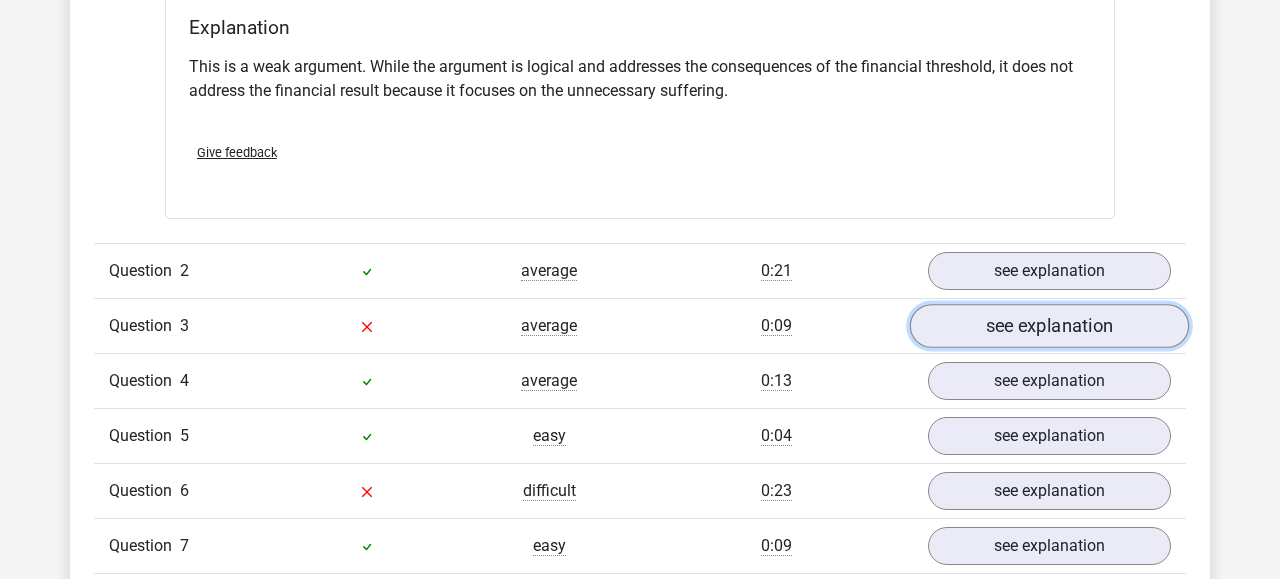 click on "see explanation" at bounding box center (1049, 326) 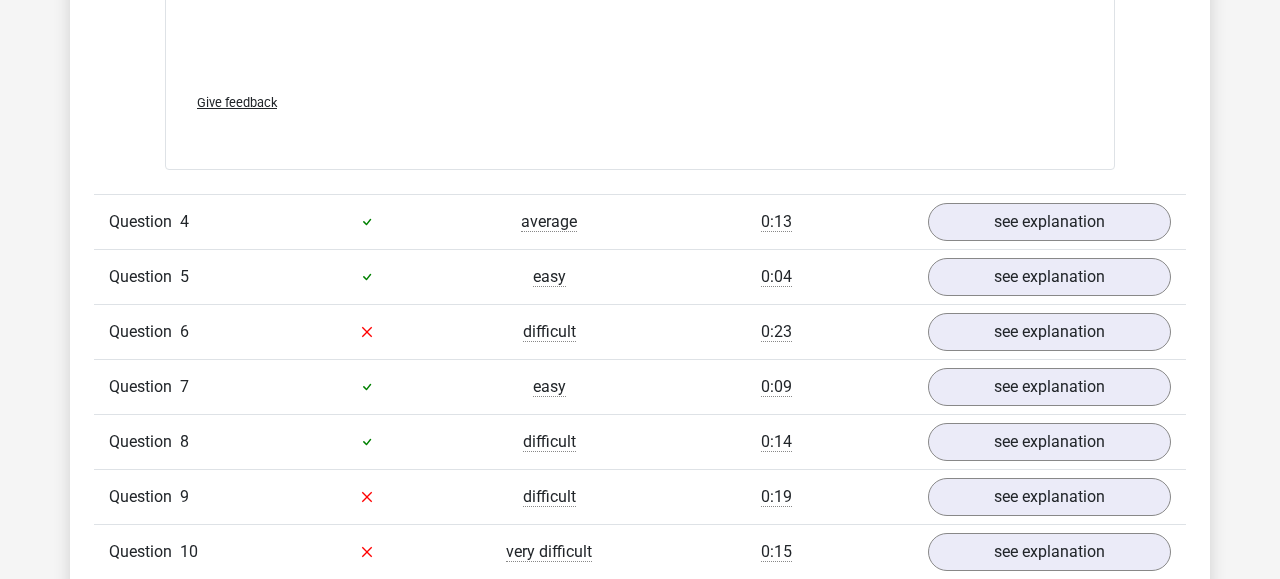 scroll, scrollTop: 3283, scrollLeft: 0, axis: vertical 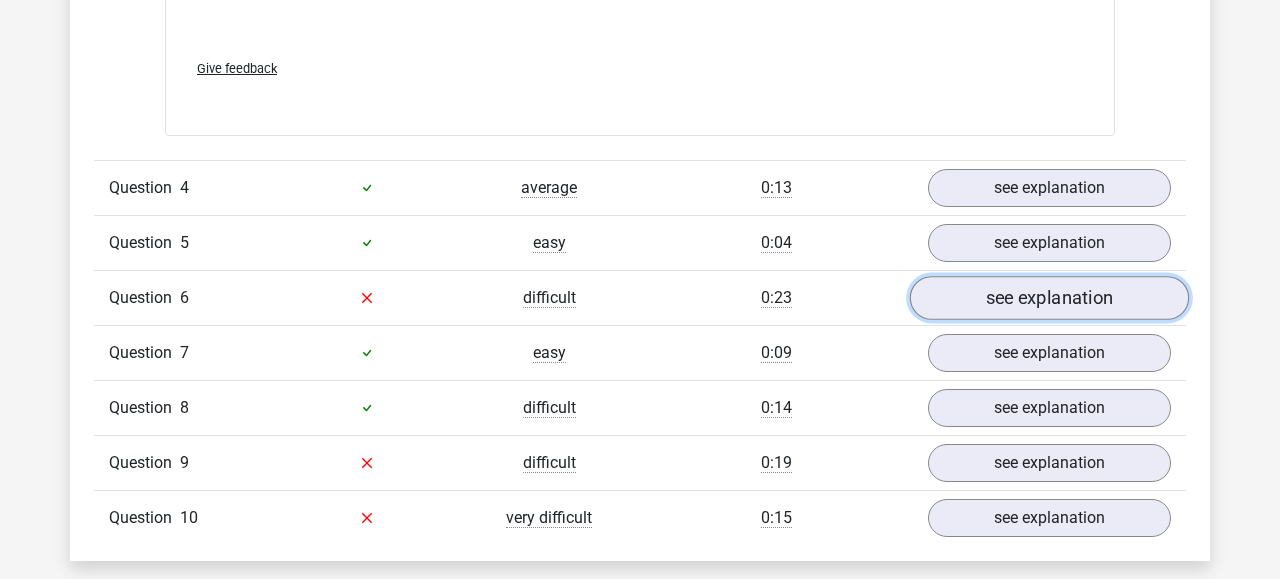 click on "see explanation" at bounding box center (1049, 298) 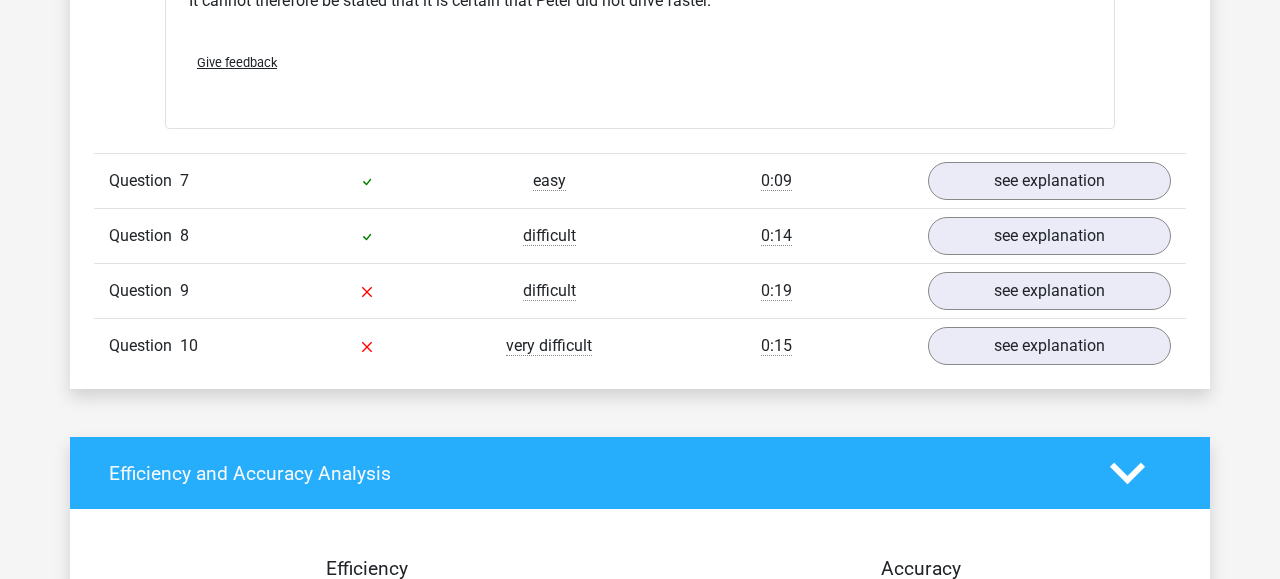 scroll, scrollTop: 4075, scrollLeft: 0, axis: vertical 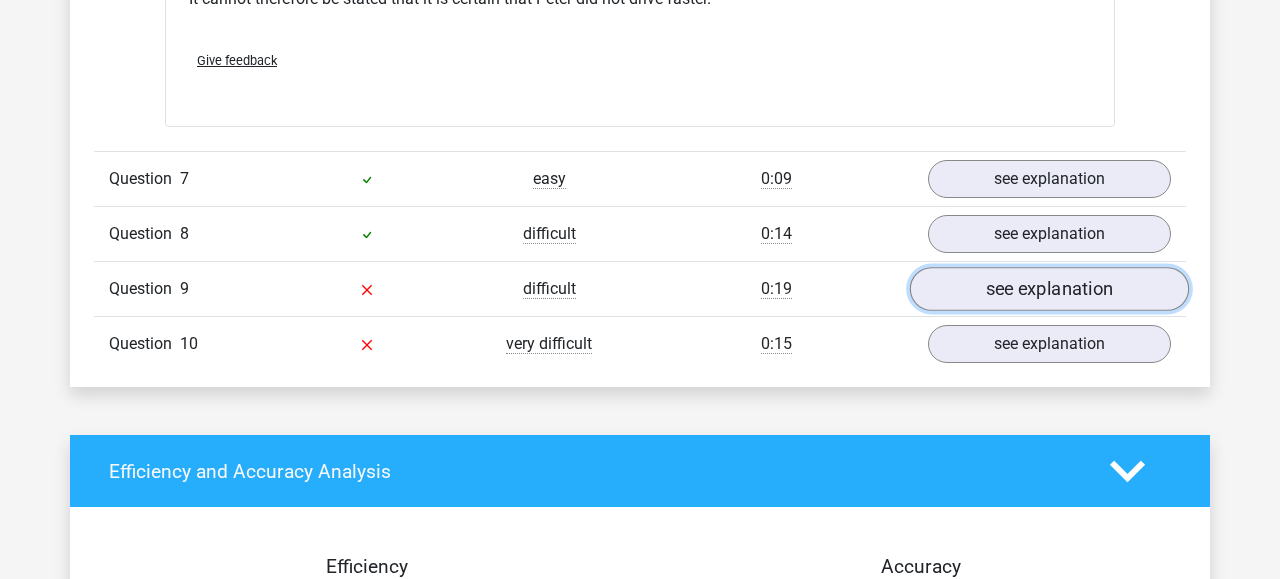 click on "see explanation" at bounding box center [1049, 289] 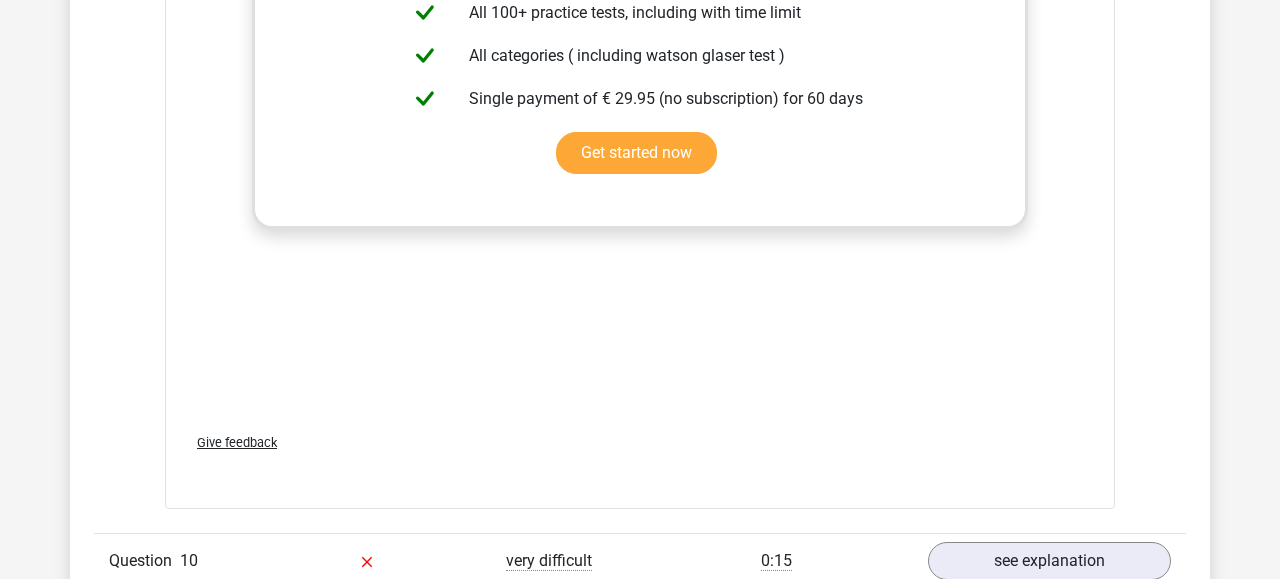 scroll, scrollTop: 5014, scrollLeft: 0, axis: vertical 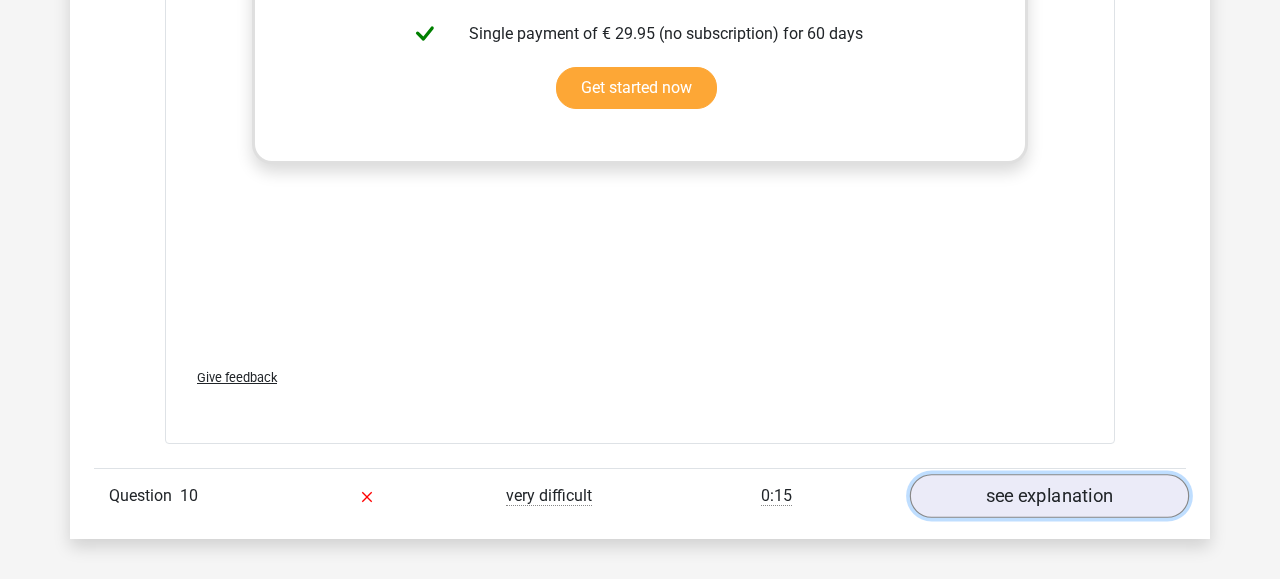 click on "see explanation" at bounding box center (1049, 496) 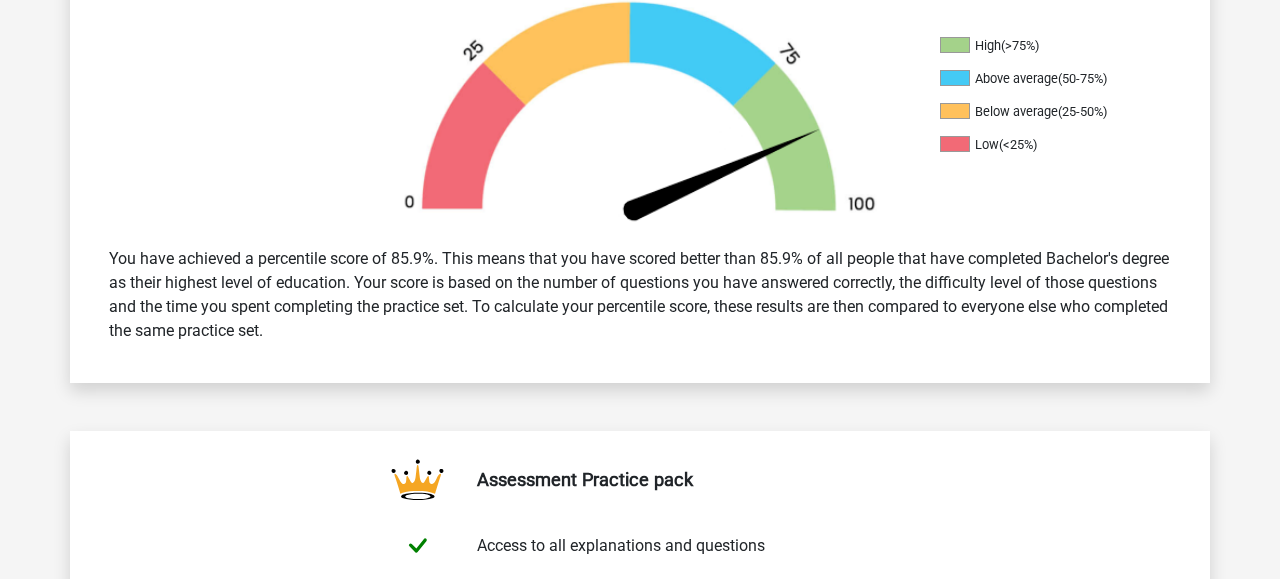 scroll, scrollTop: 648, scrollLeft: 0, axis: vertical 